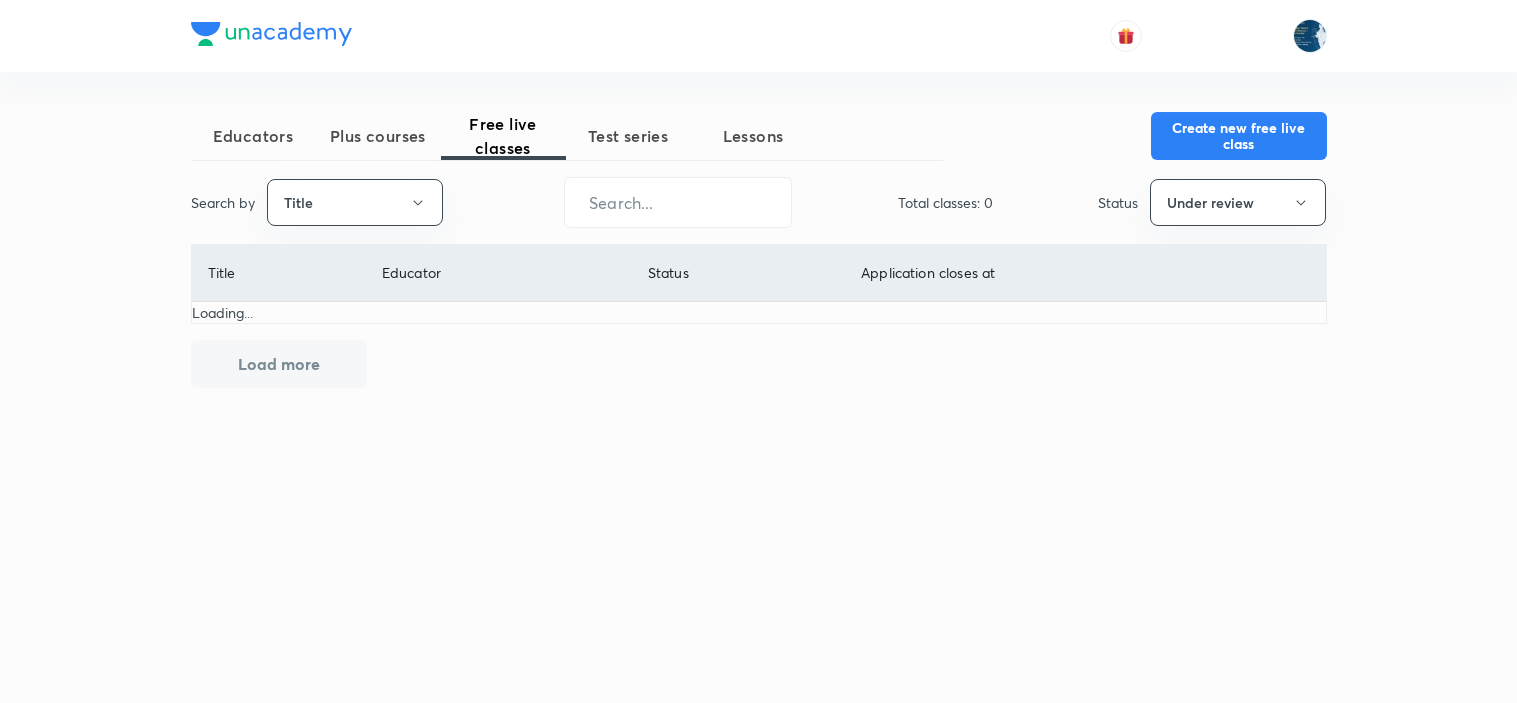 scroll, scrollTop: 0, scrollLeft: 0, axis: both 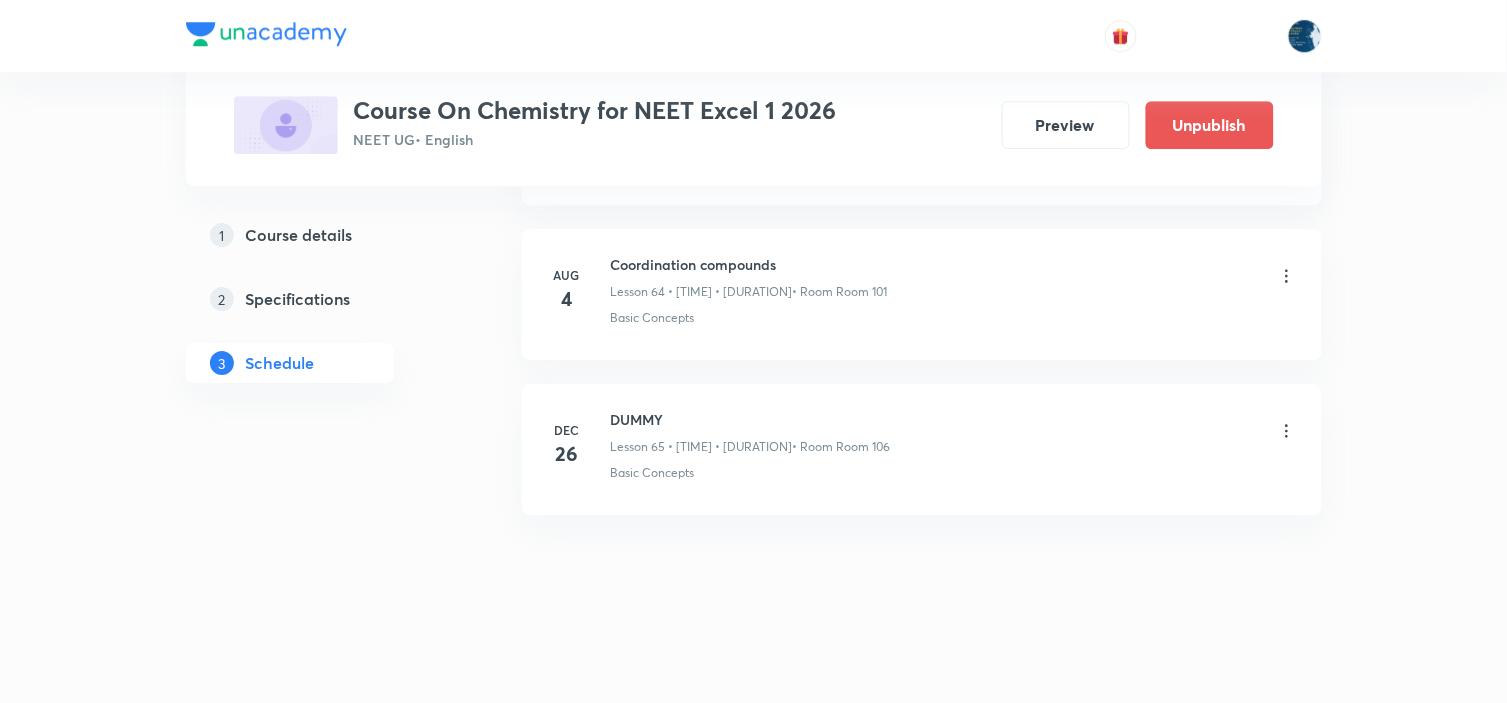 click 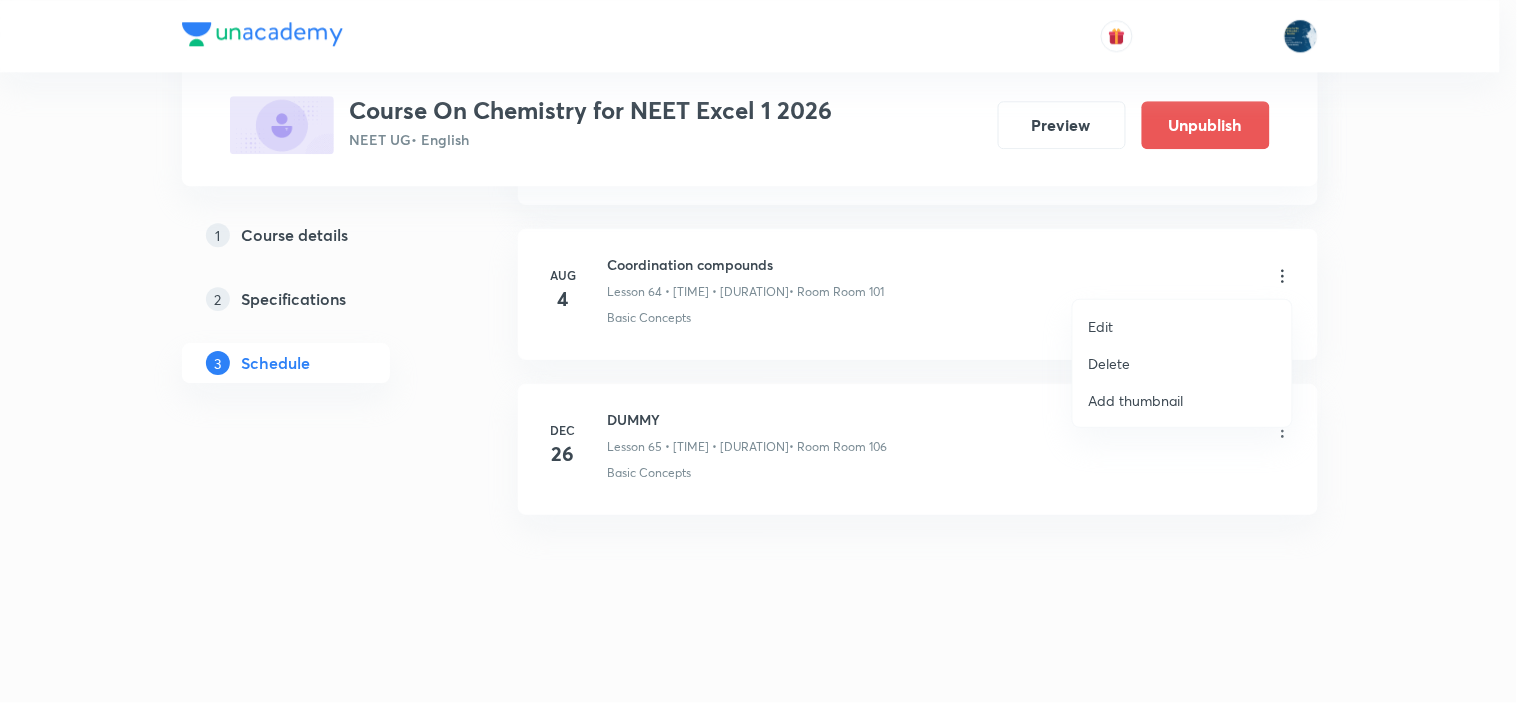 click on "Edit" at bounding box center [1182, 326] 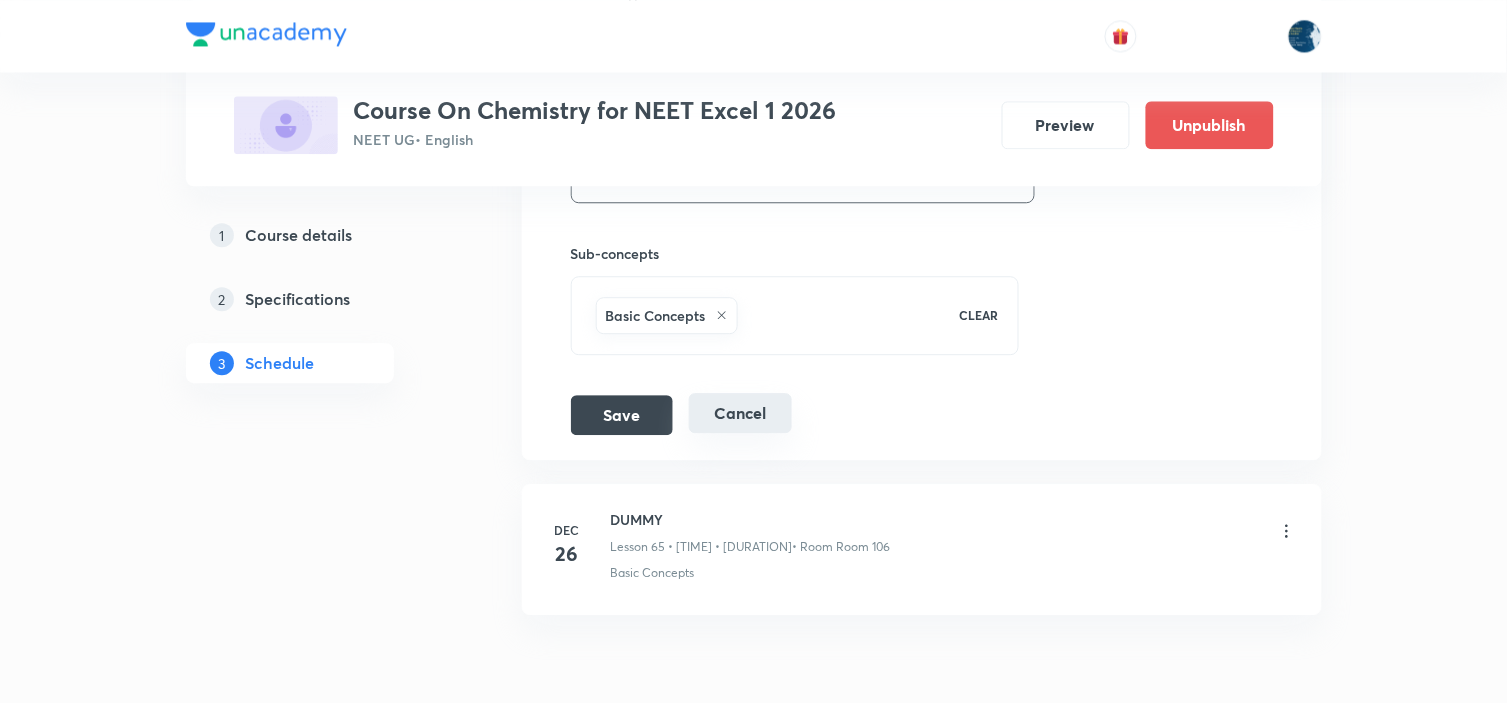 click on "Cancel" at bounding box center (740, 413) 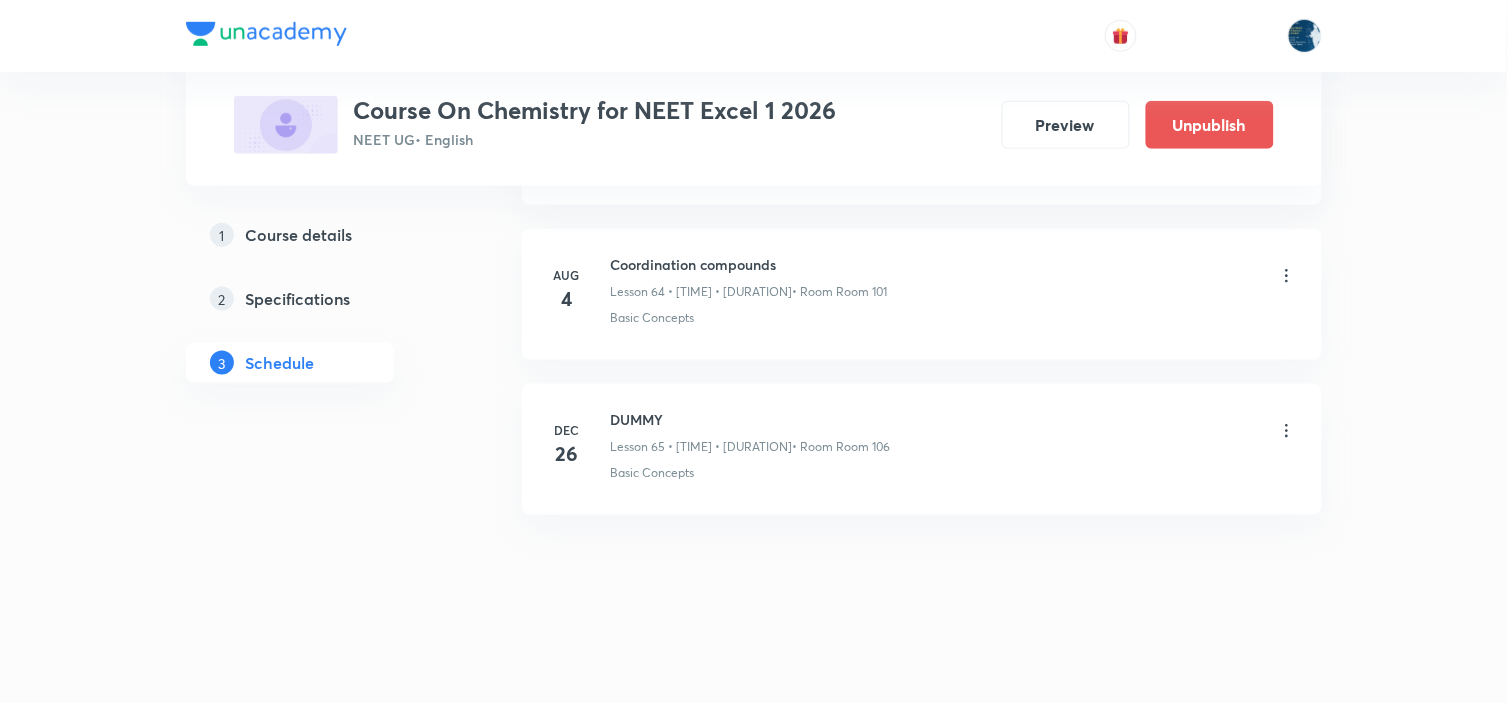 scroll, scrollTop: 10142, scrollLeft: 0, axis: vertical 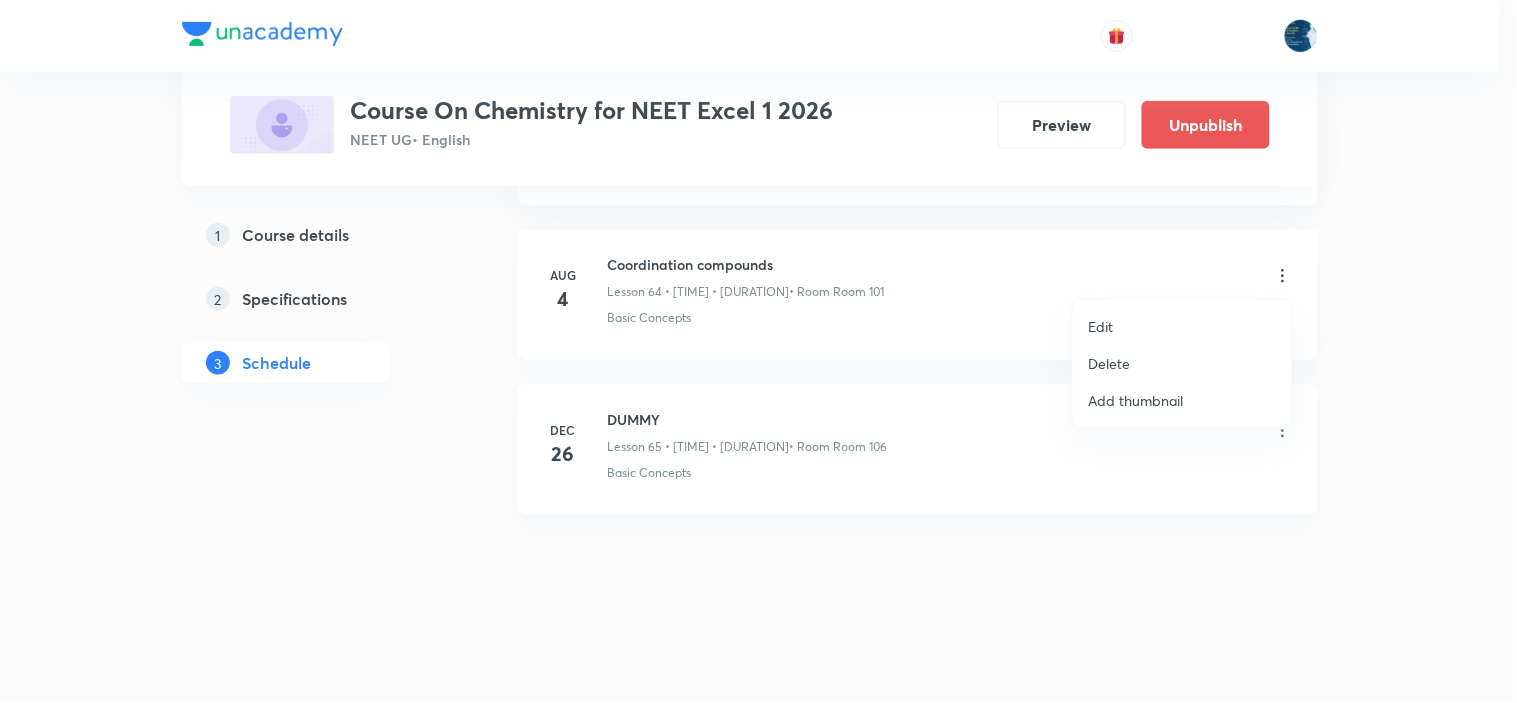 click on "Delete" at bounding box center [1182, 363] 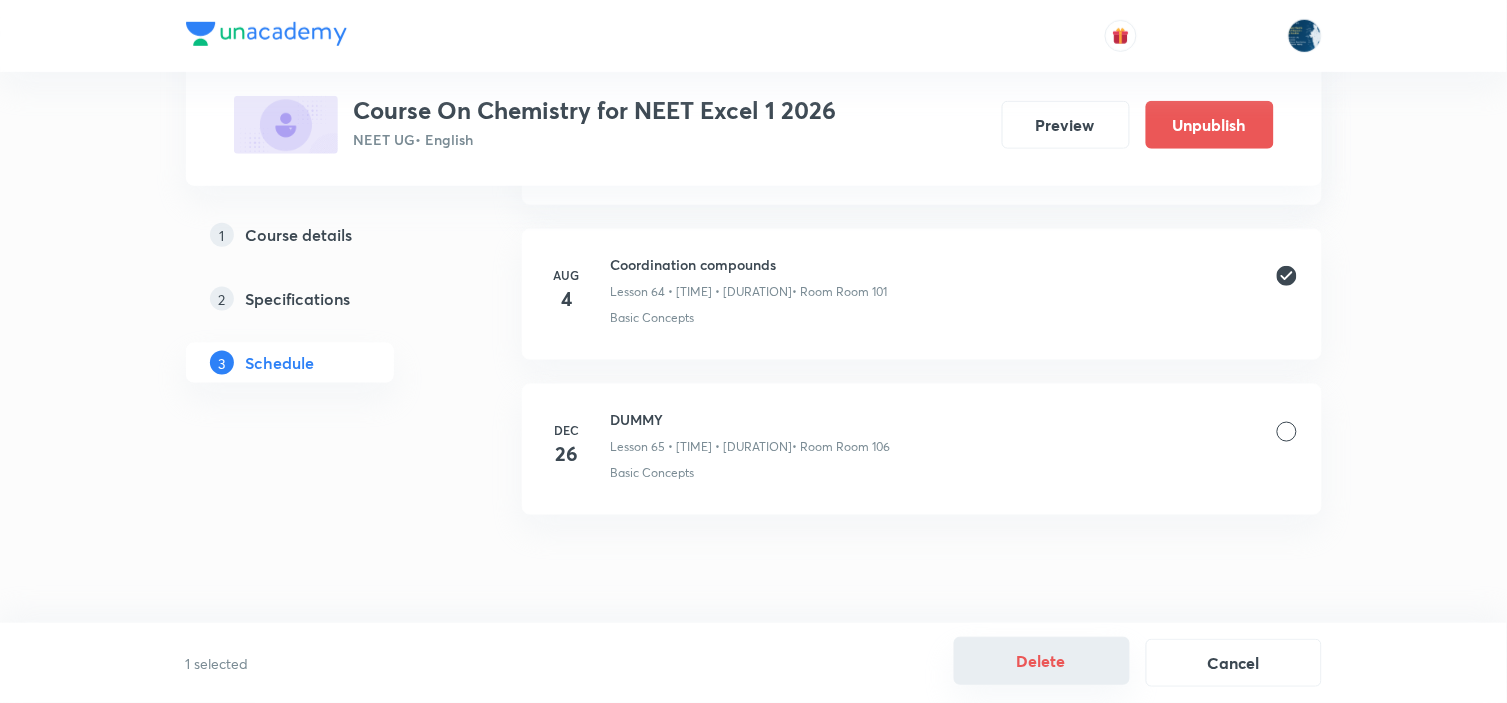 click on "Delete" at bounding box center [1042, 661] 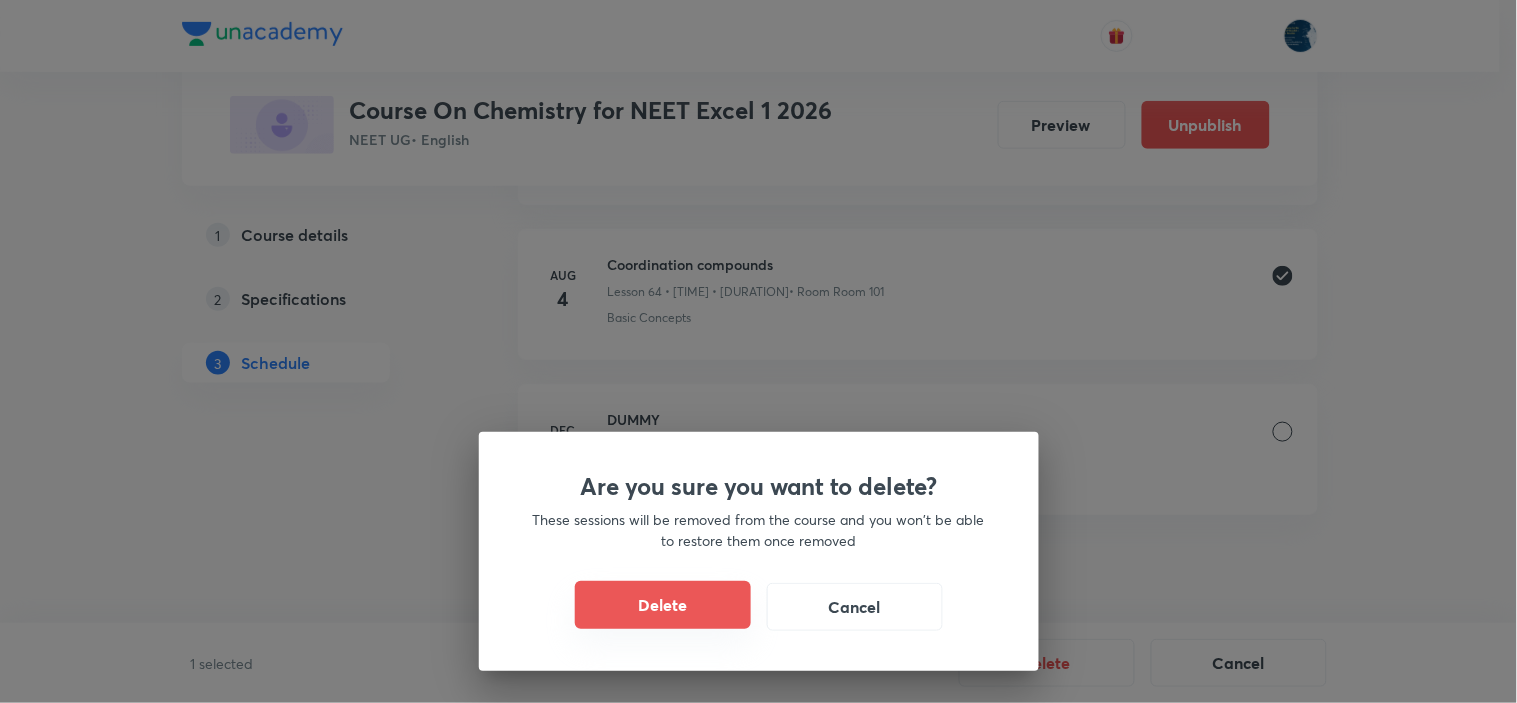 click on "Delete" at bounding box center [663, 605] 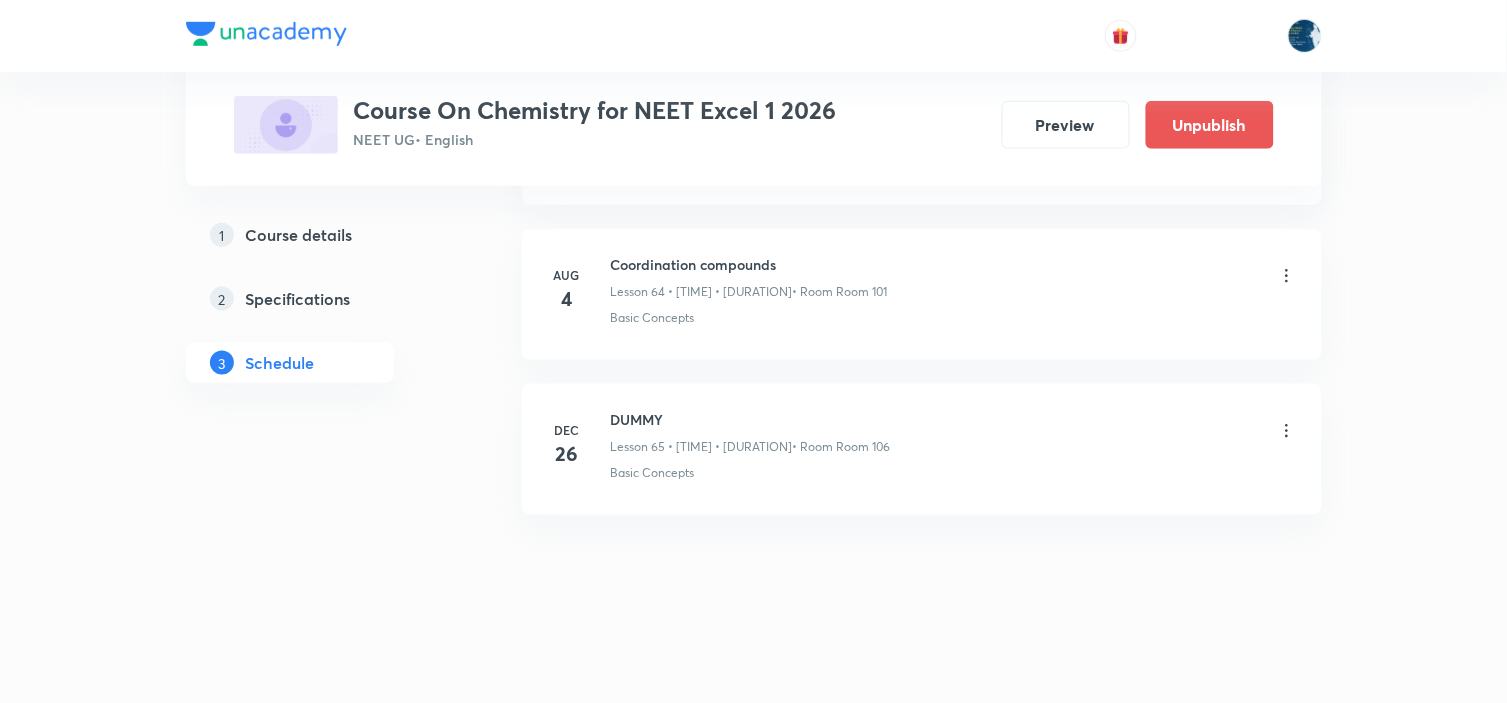 click on "Coordination compounds" at bounding box center (749, 264) 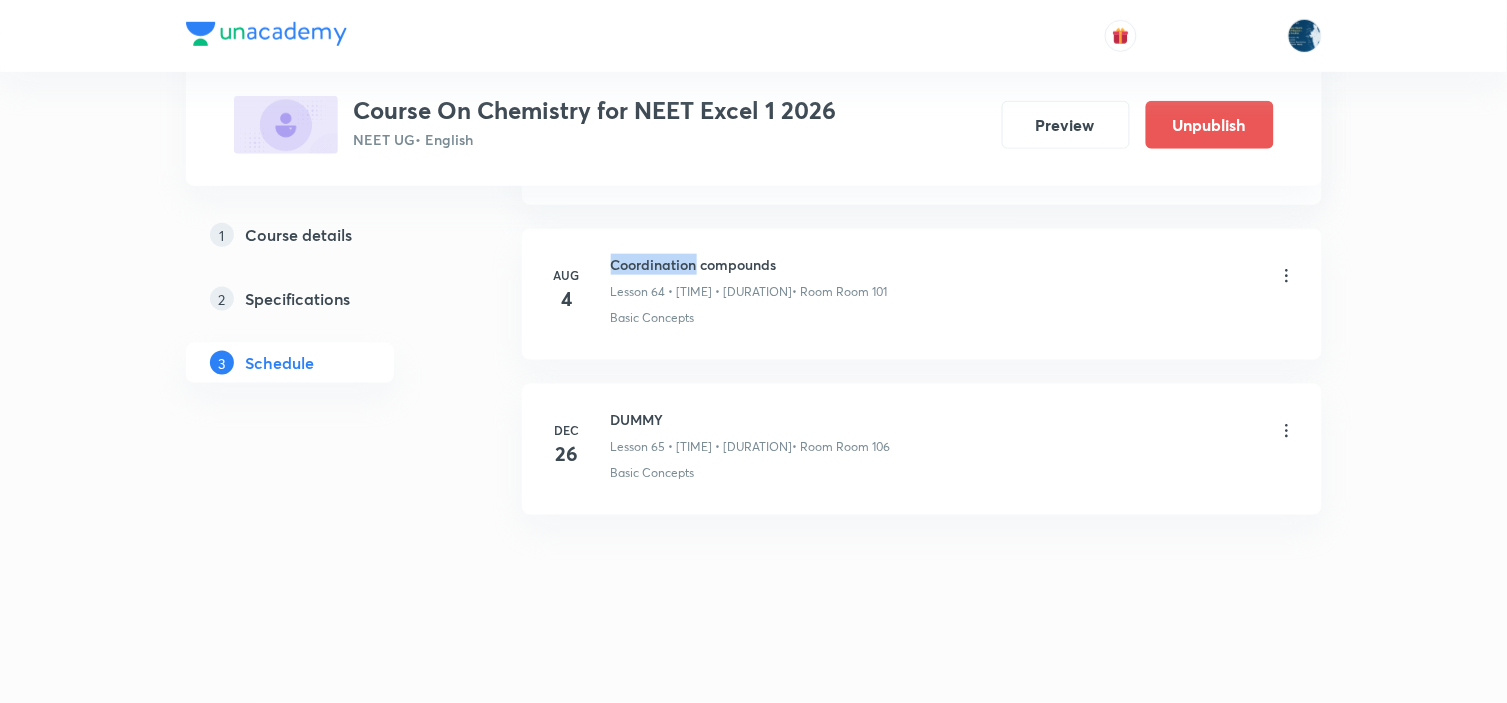 click on "Coordination compounds" at bounding box center [749, 264] 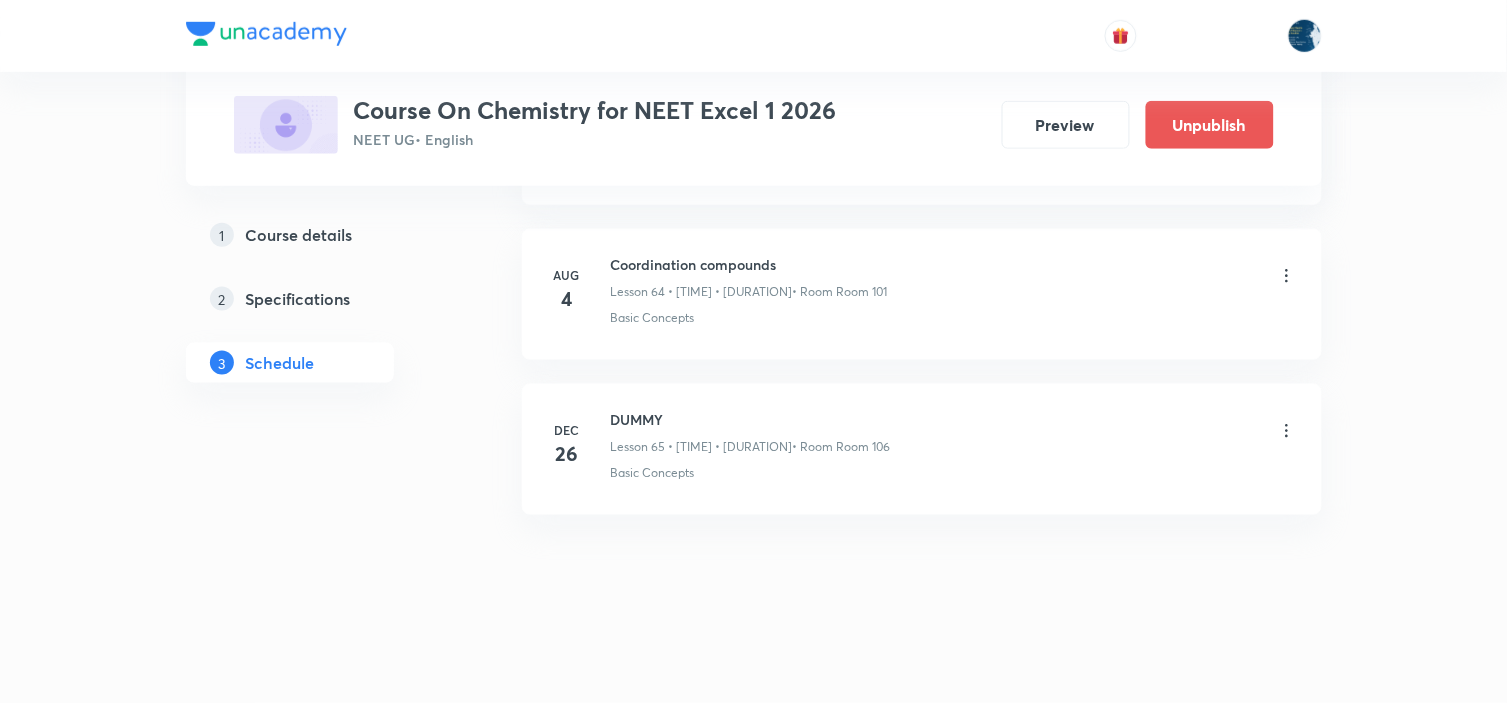 click on "Coordination compounds" at bounding box center (749, 264) 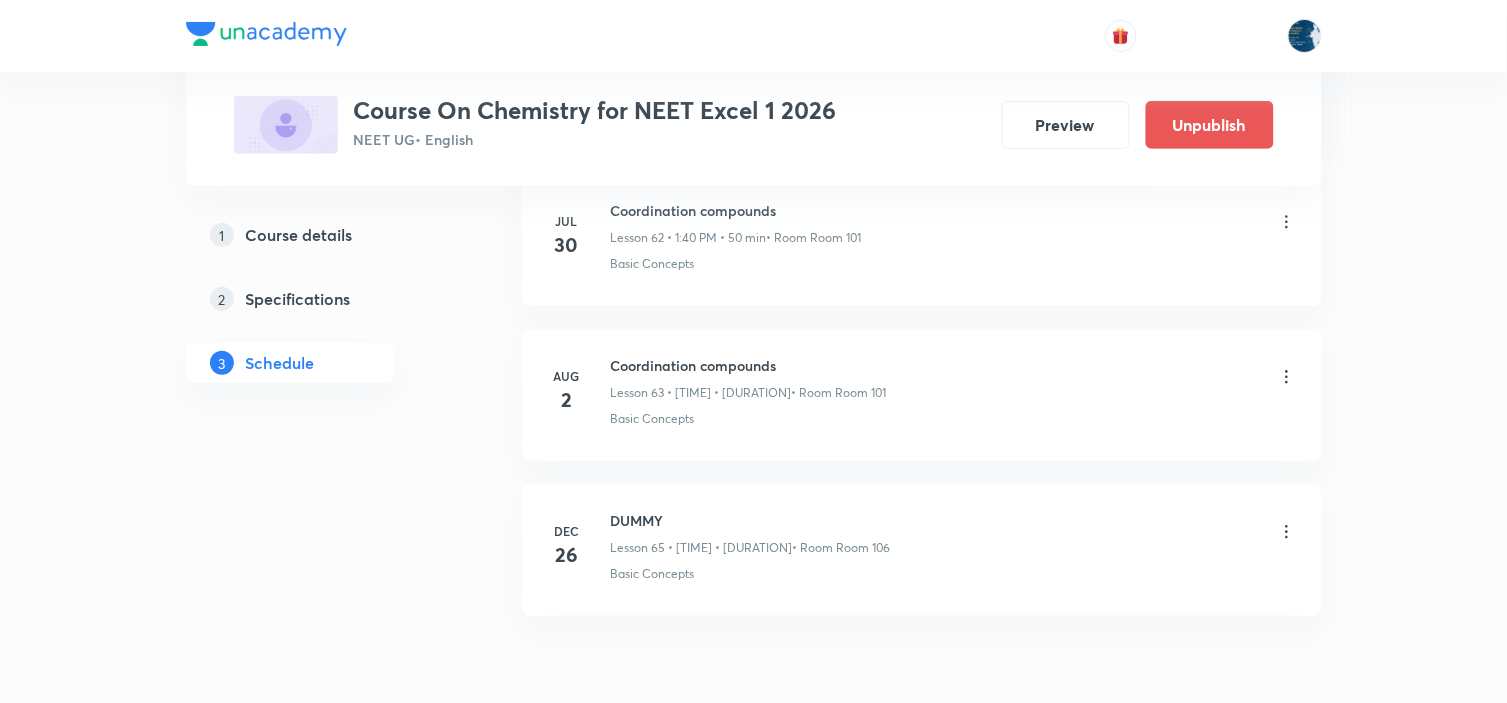 scroll, scrollTop: 9764, scrollLeft: 0, axis: vertical 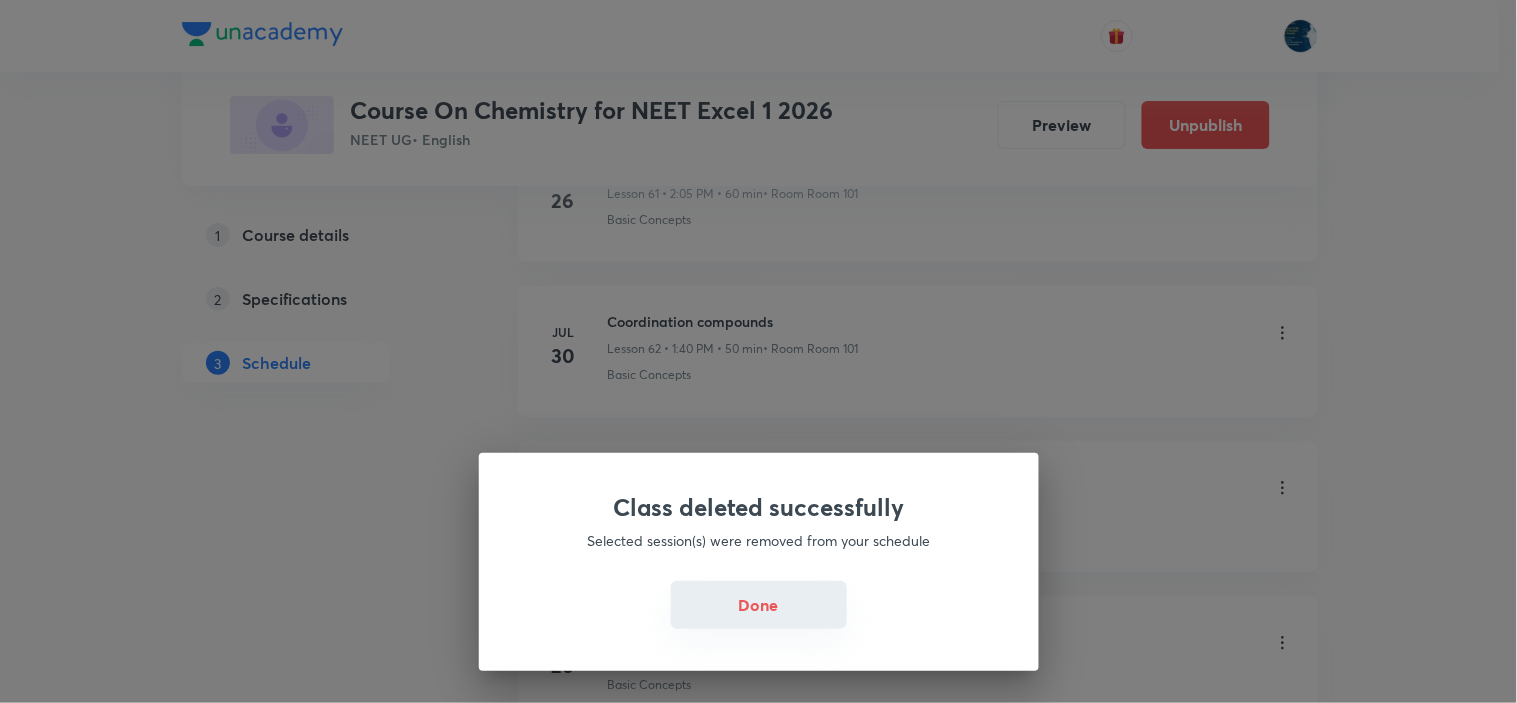 click on "Done" at bounding box center (759, 605) 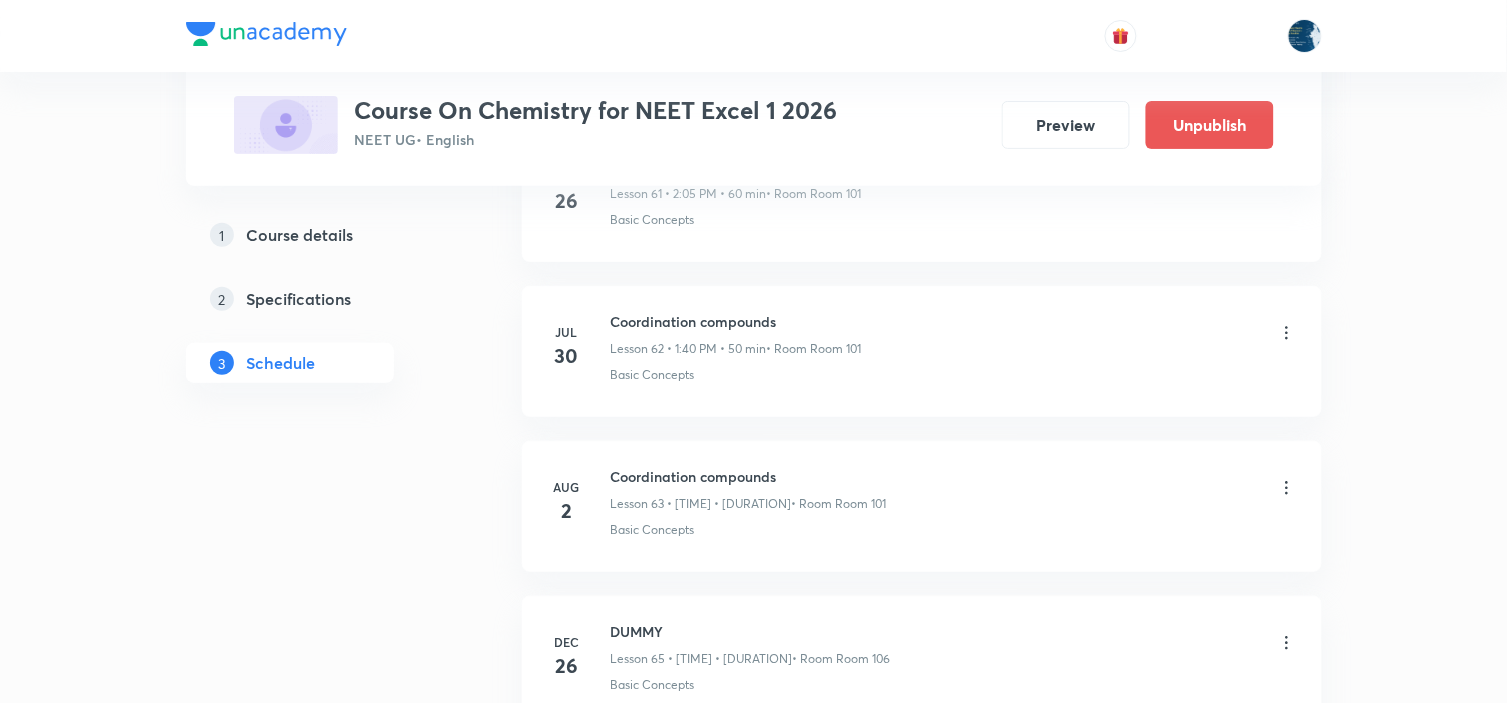 click on "Coordination compounds" at bounding box center [736, 321] 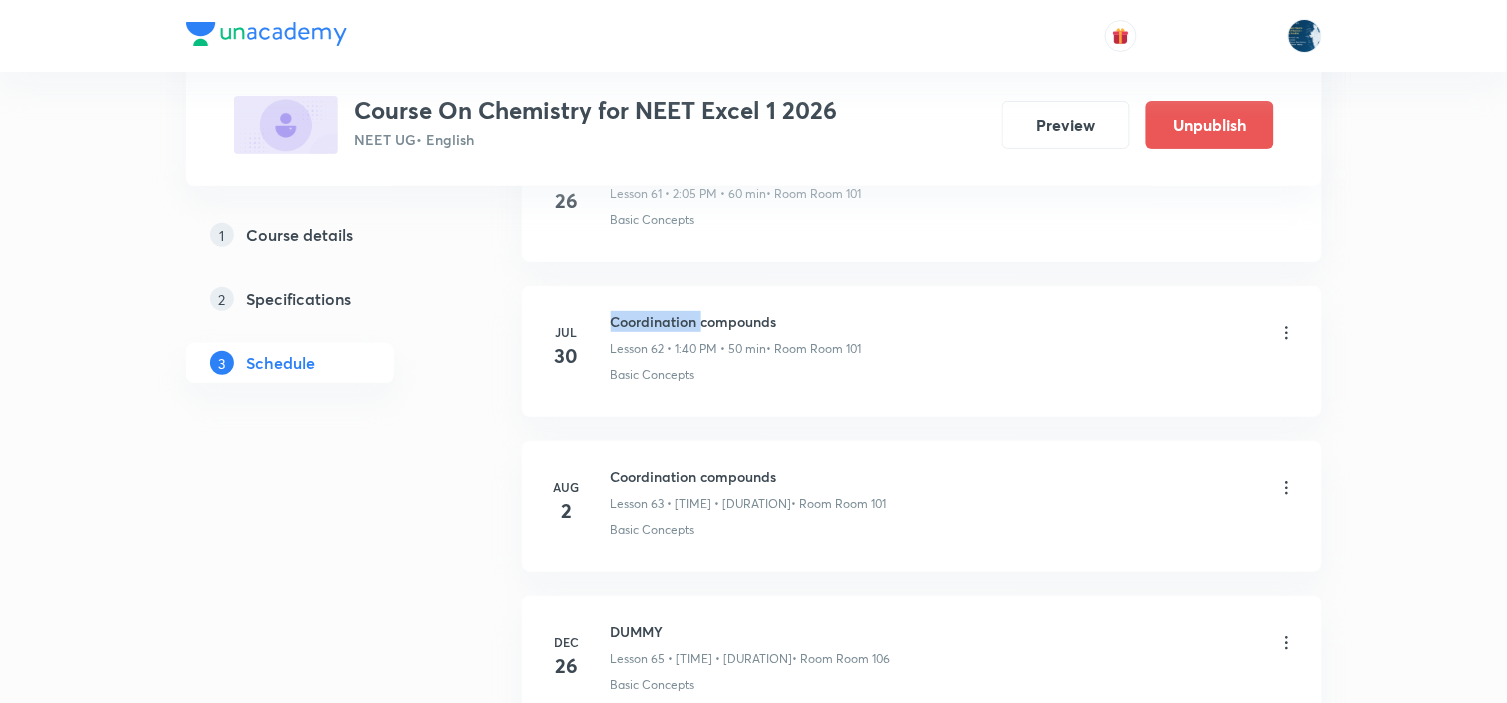 click on "Coordination compounds" at bounding box center (736, 321) 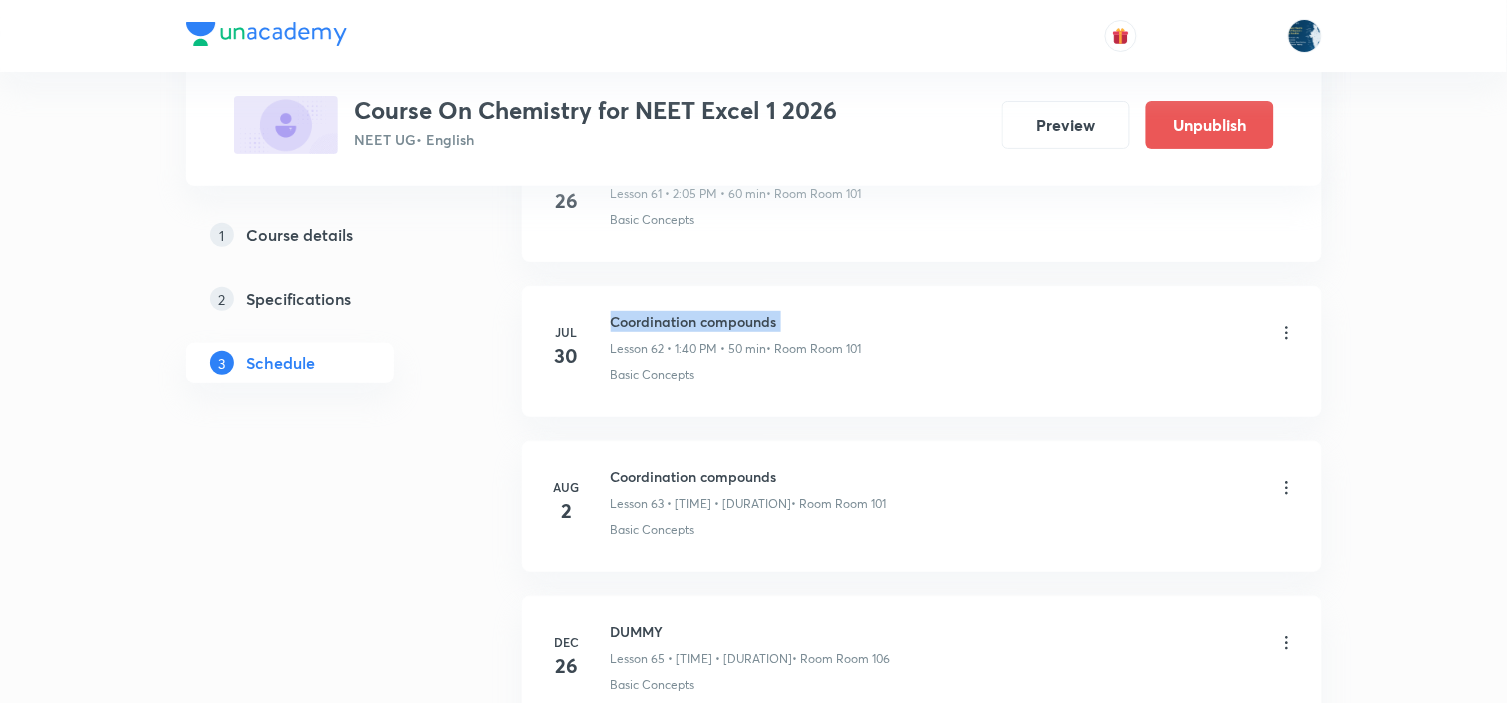 click on "Coordination compounds" at bounding box center [736, 321] 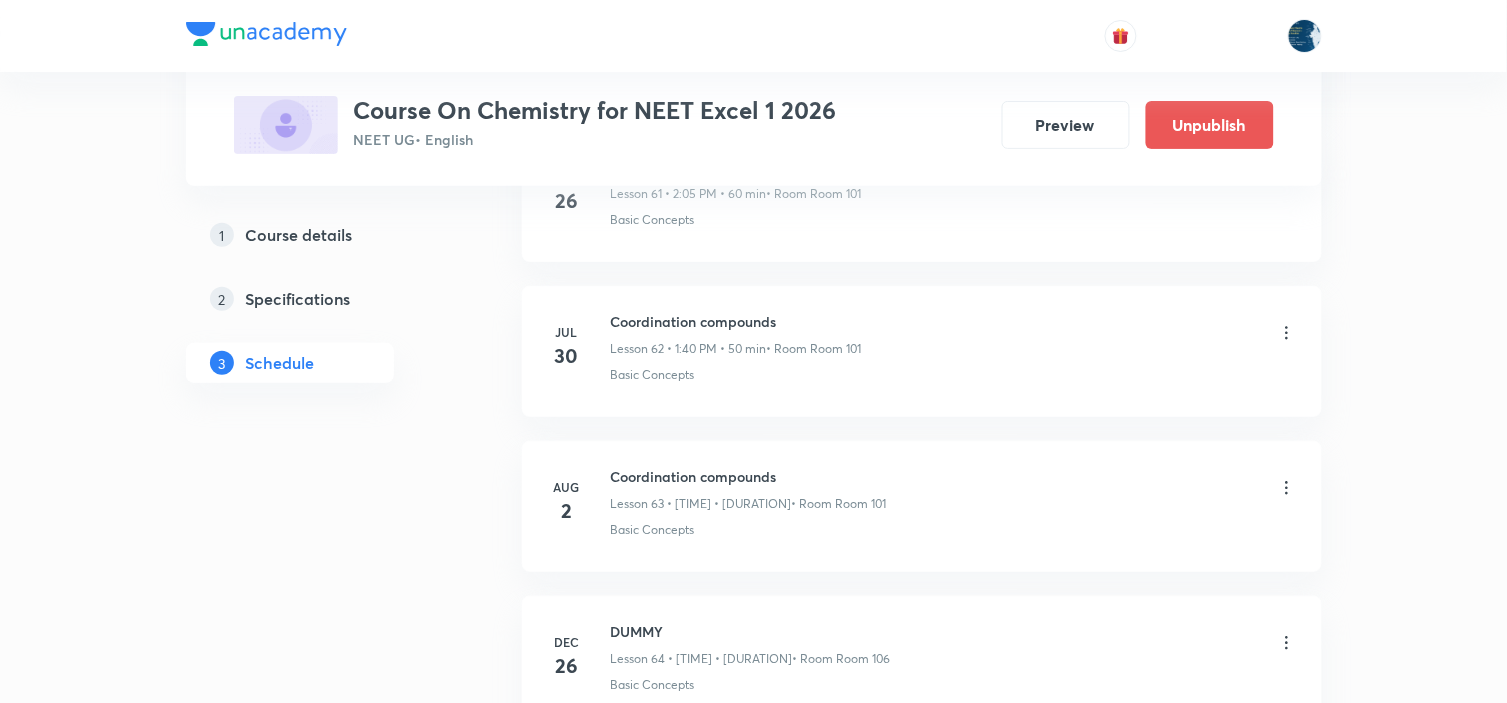 click on "Coordination compounds" at bounding box center [736, 321] 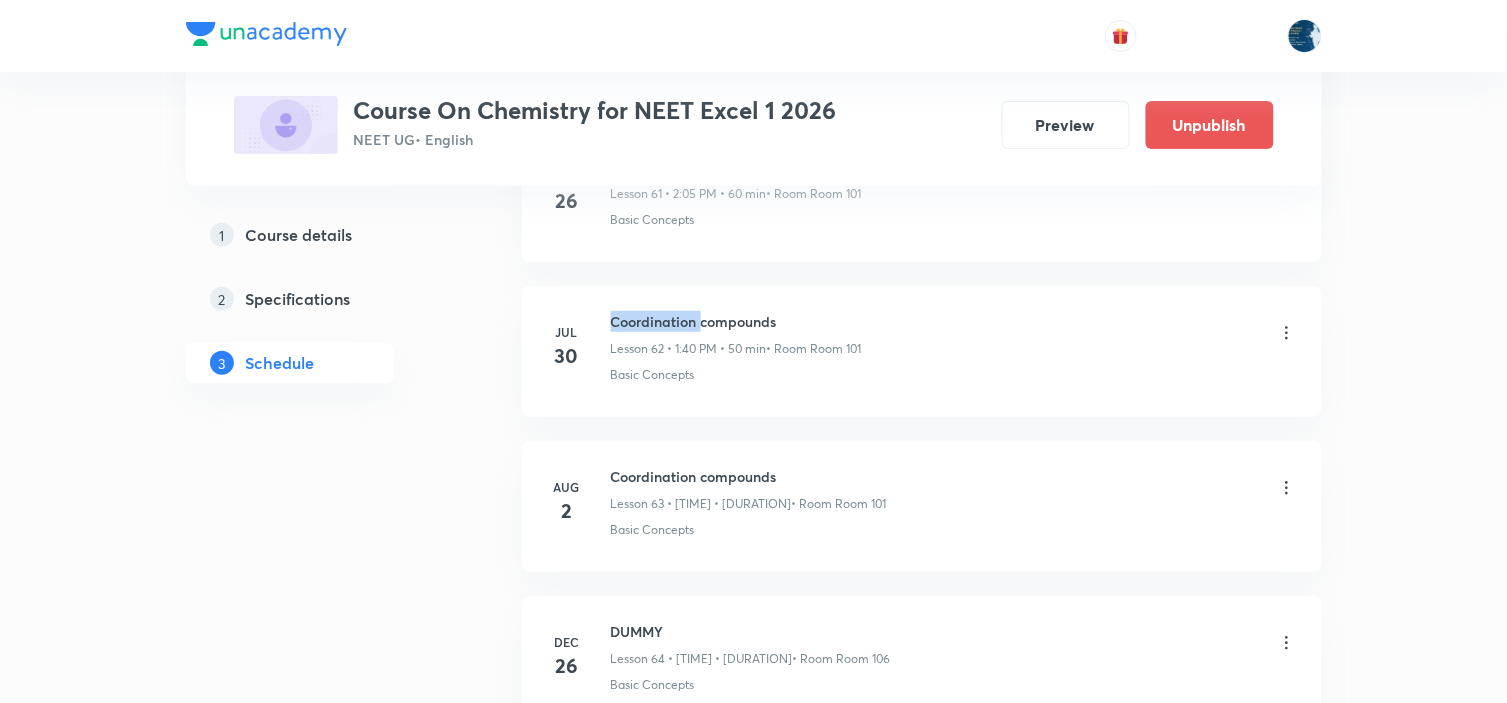 click on "Coordination compounds" at bounding box center (736, 321) 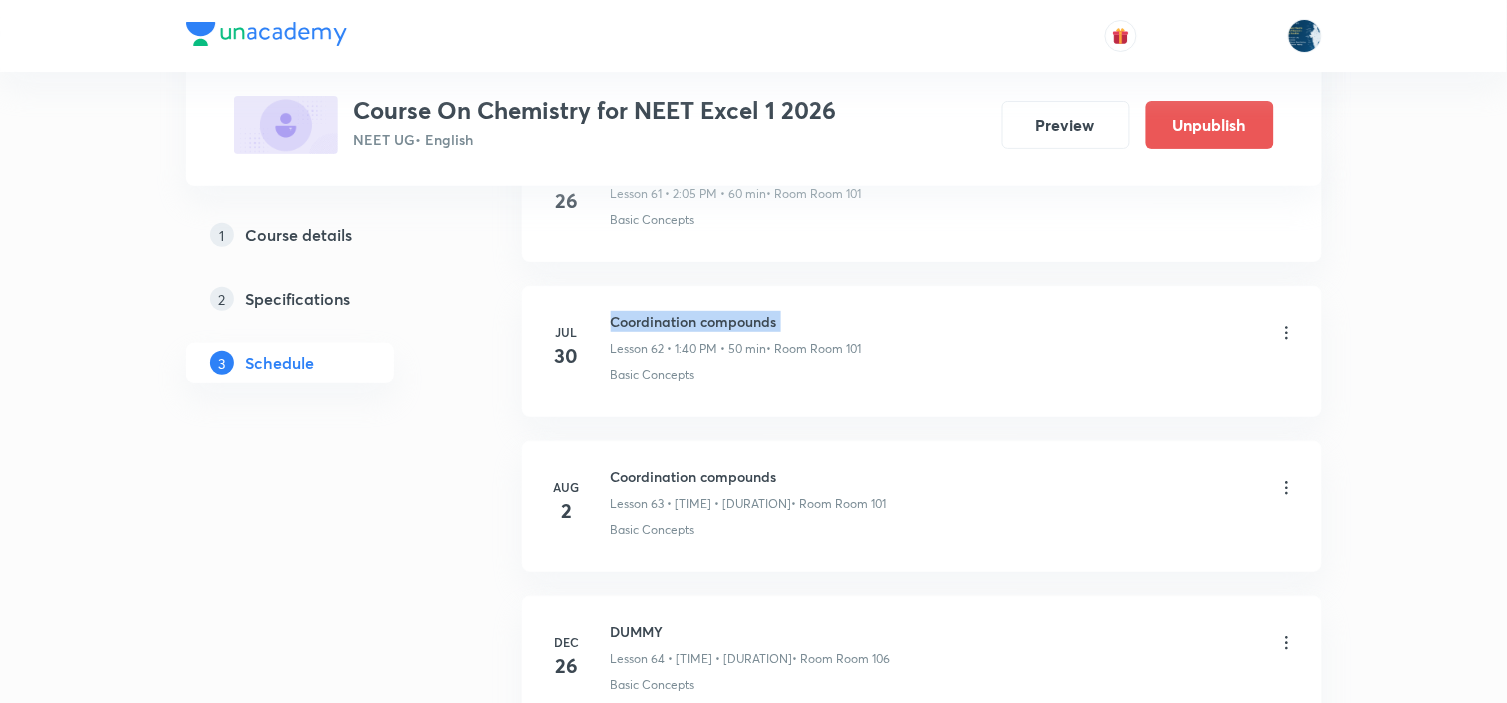 click on "Coordination compounds" at bounding box center (736, 321) 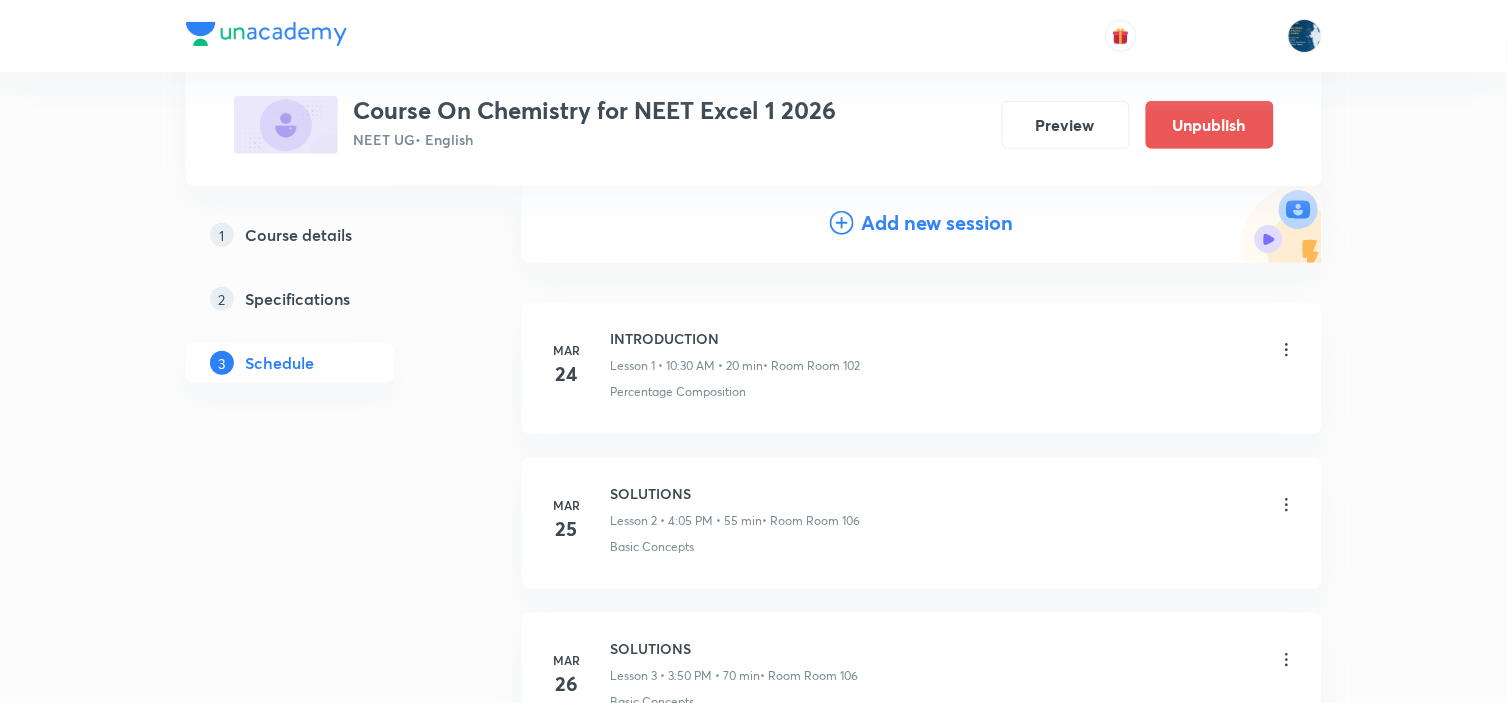 scroll, scrollTop: 111, scrollLeft: 0, axis: vertical 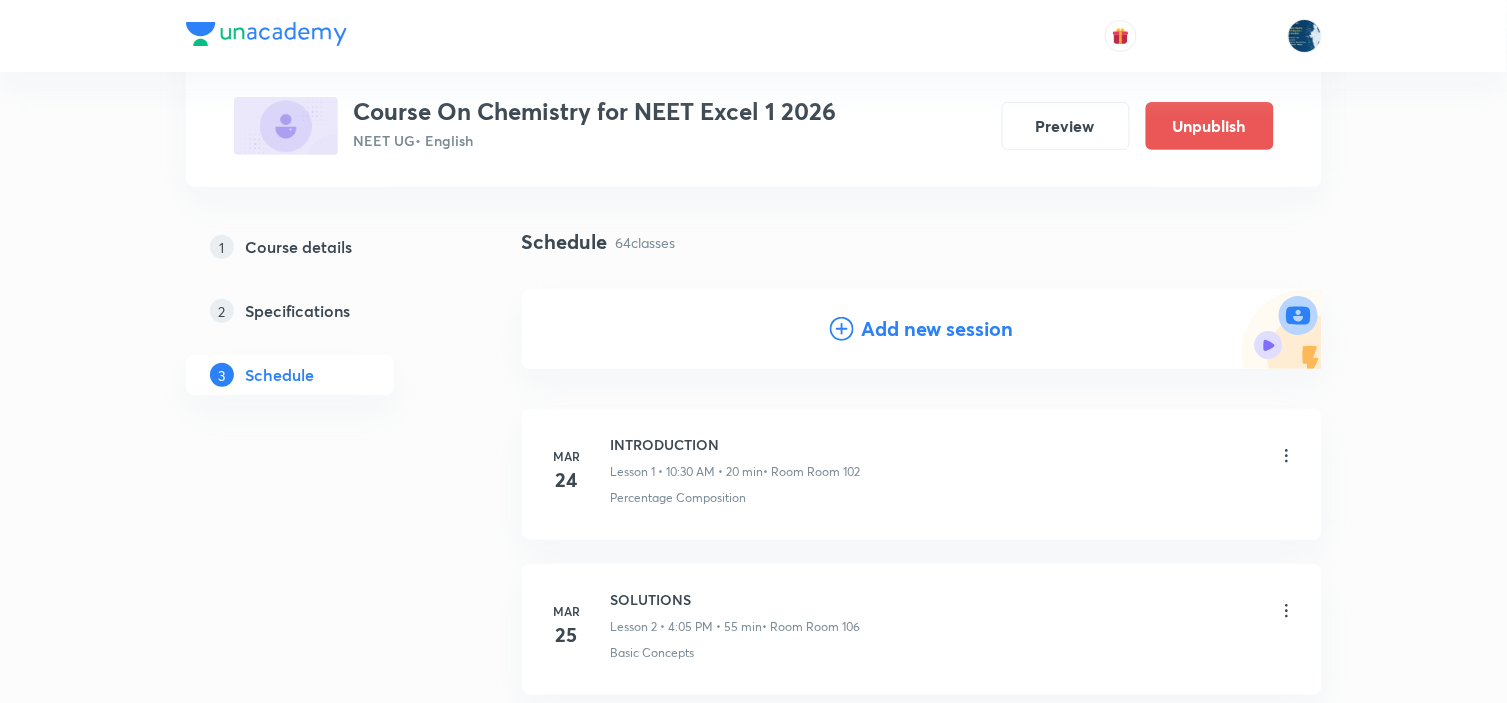 click on "Add new session" at bounding box center [938, 329] 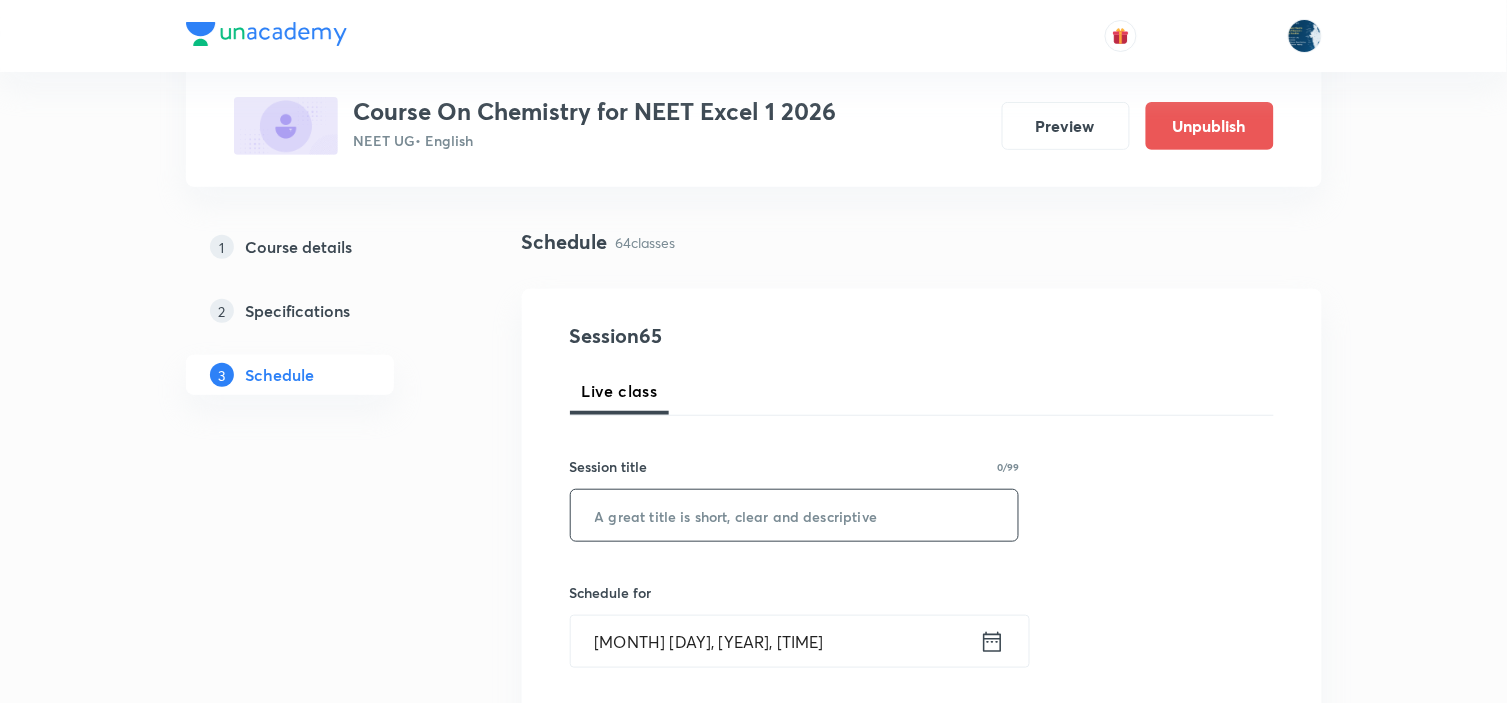 click at bounding box center (795, 515) 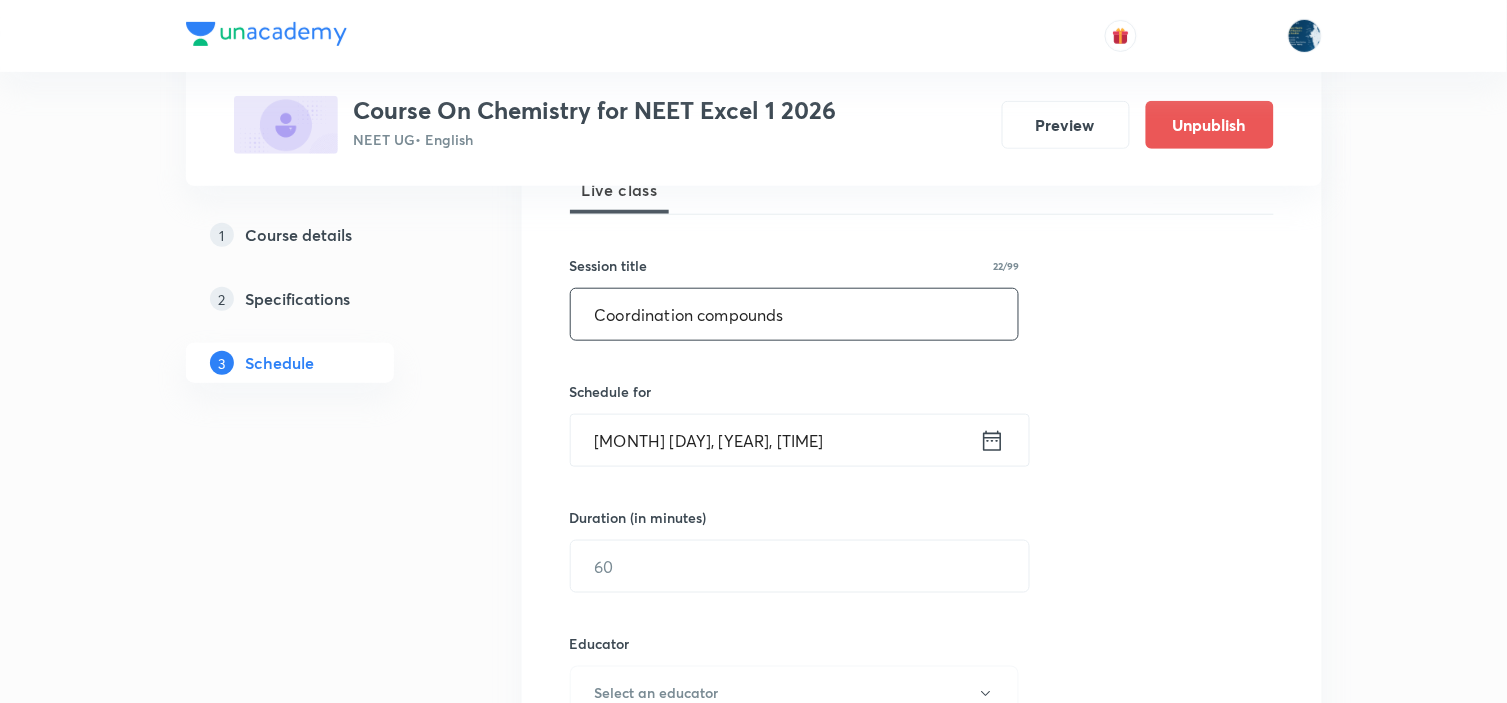 scroll, scrollTop: 333, scrollLeft: 0, axis: vertical 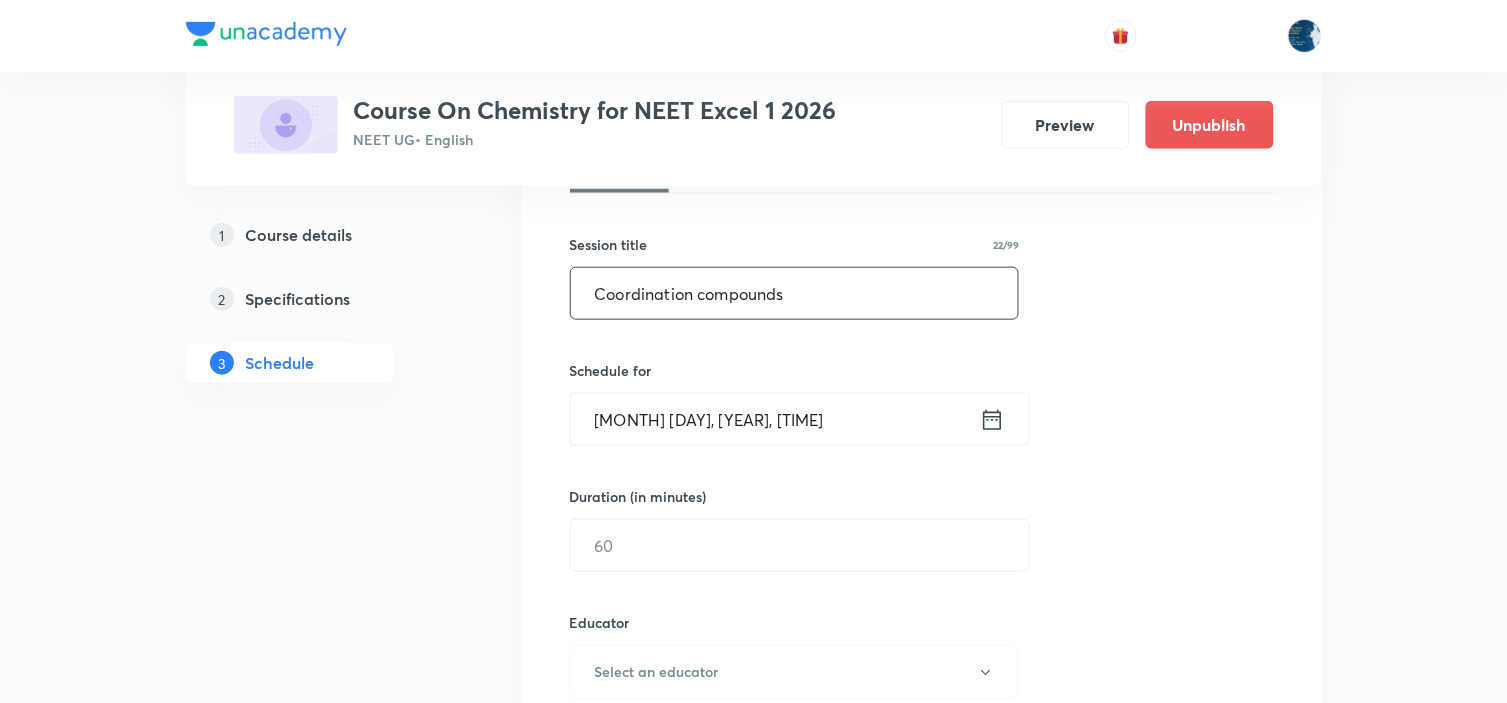 type on "Coordination compounds" 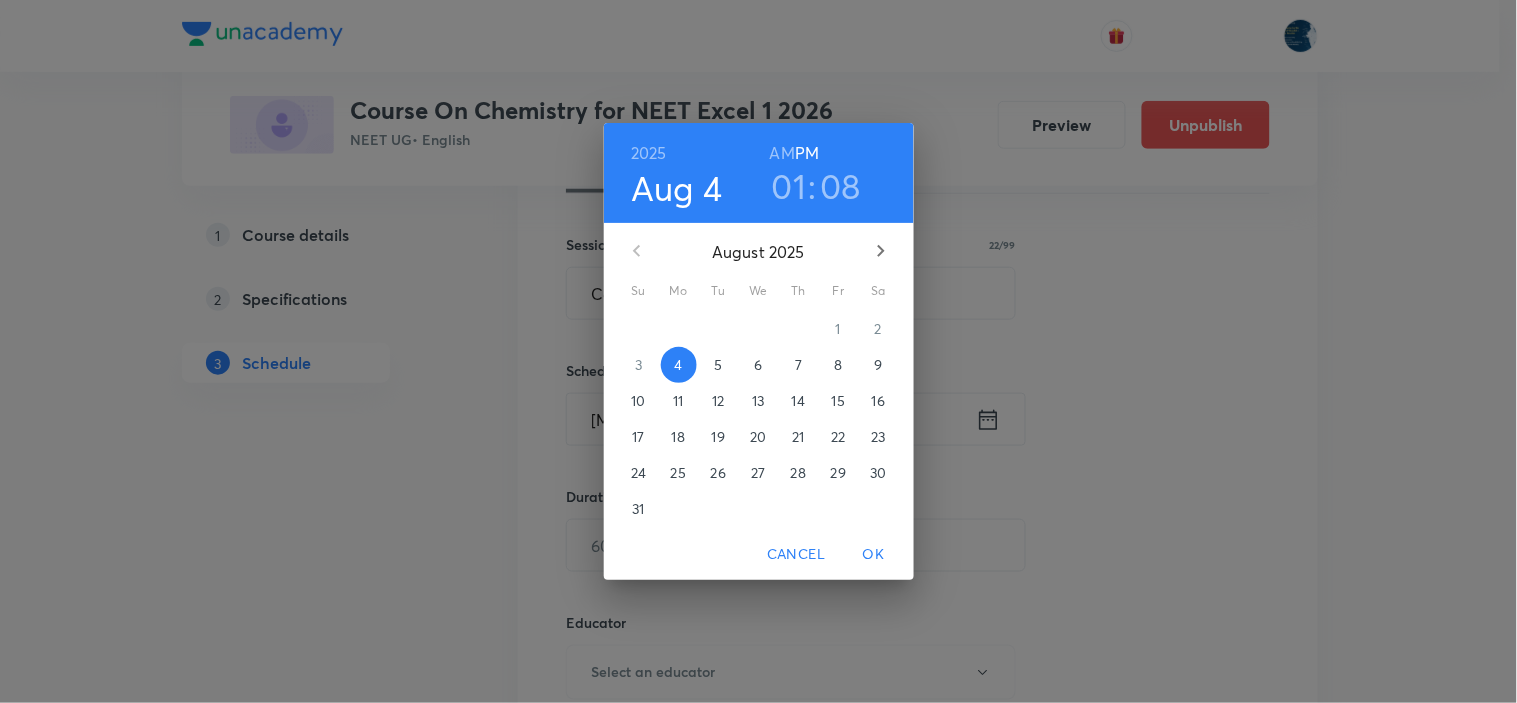 click on "08" at bounding box center (841, 186) 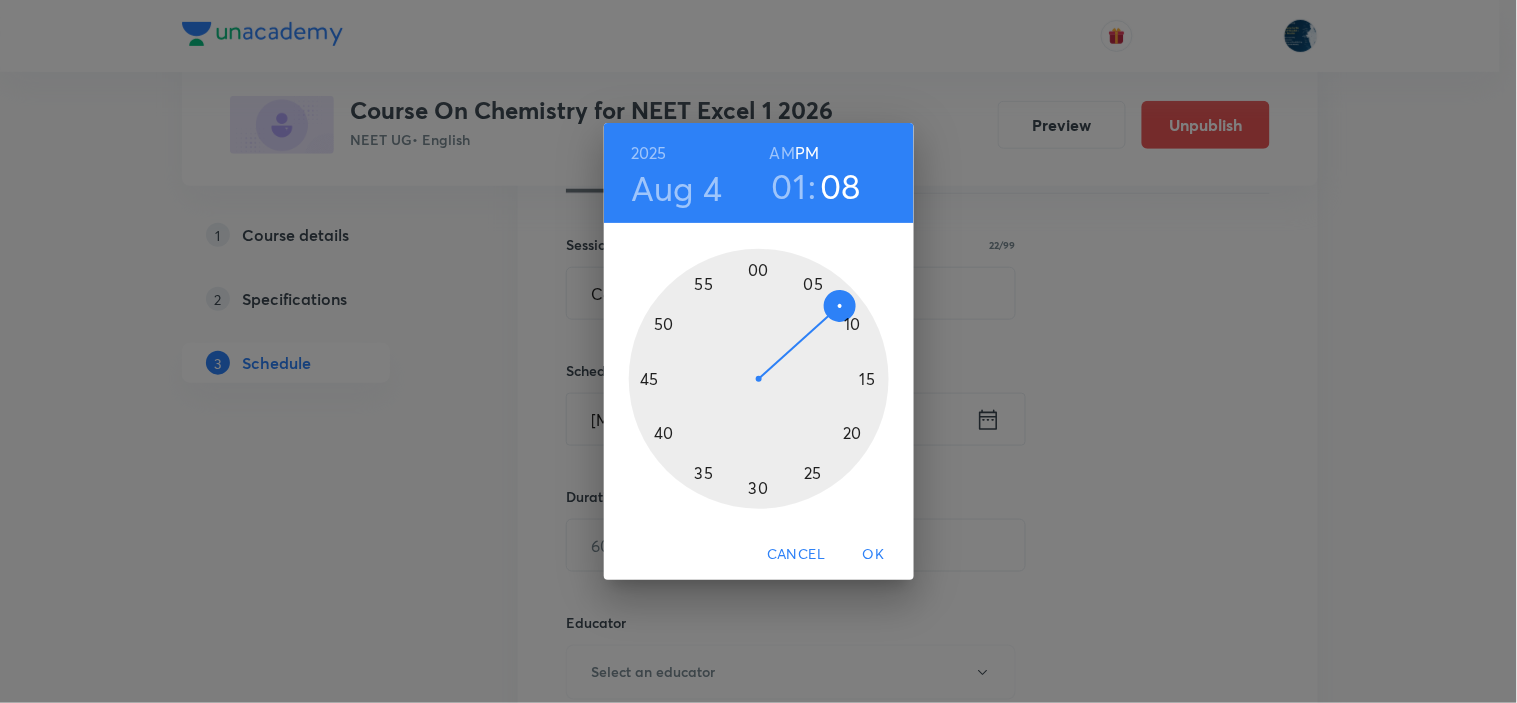 click at bounding box center (759, 379) 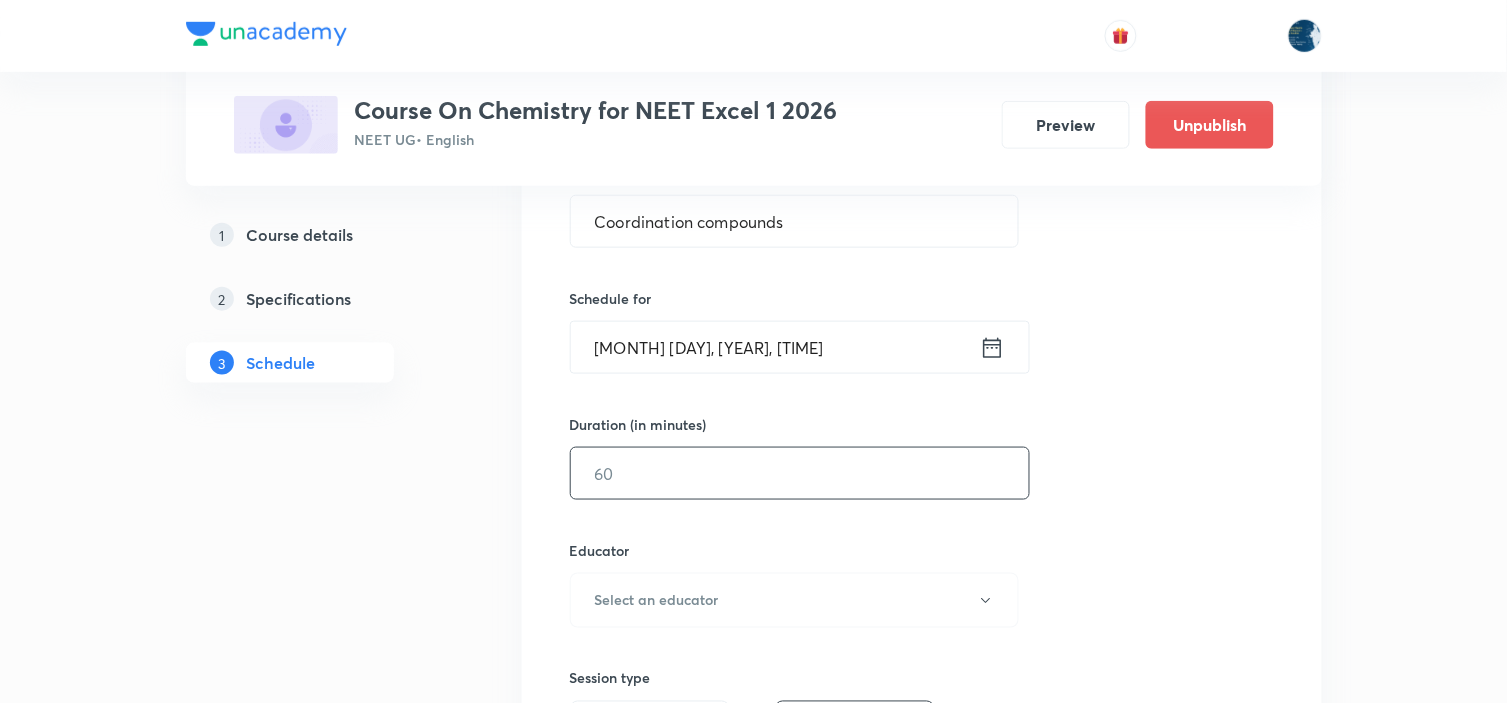 scroll, scrollTop: 444, scrollLeft: 0, axis: vertical 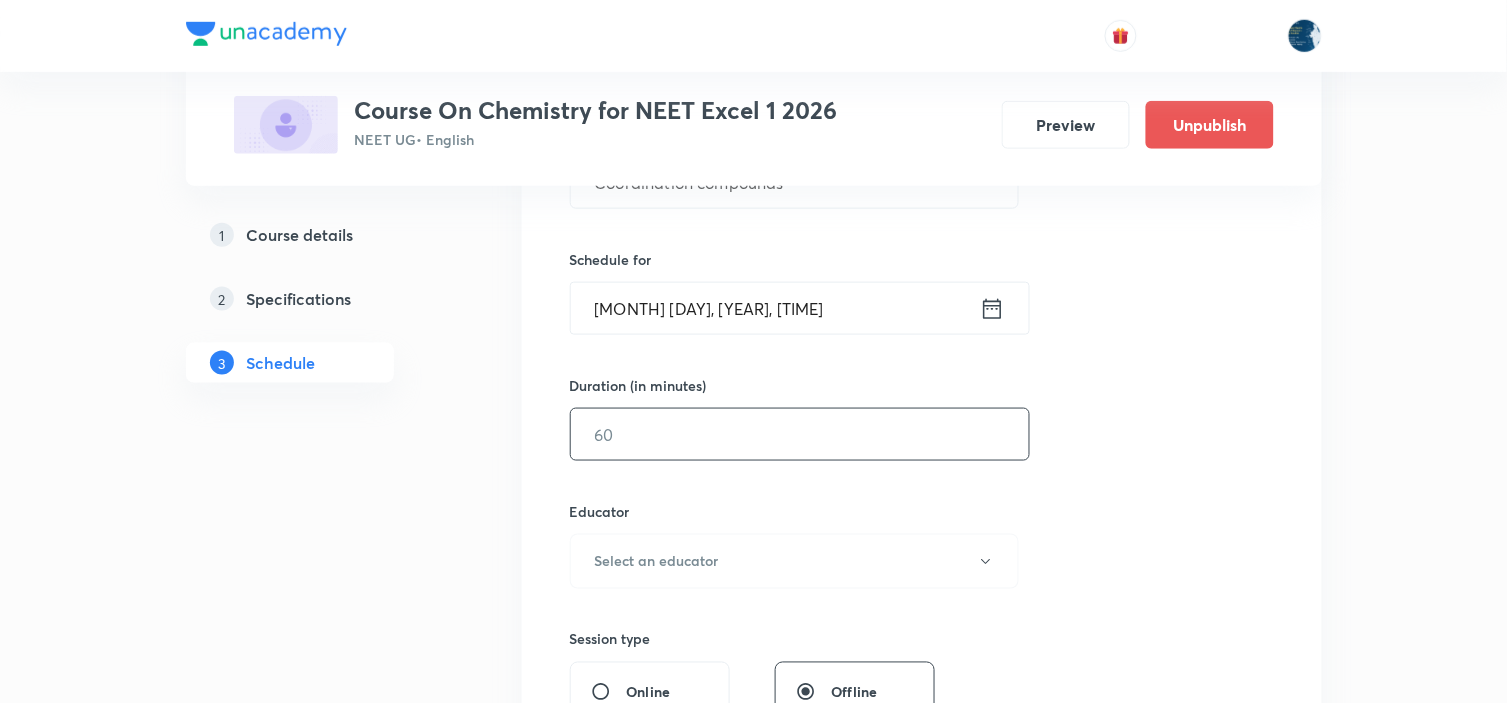 click at bounding box center [800, 434] 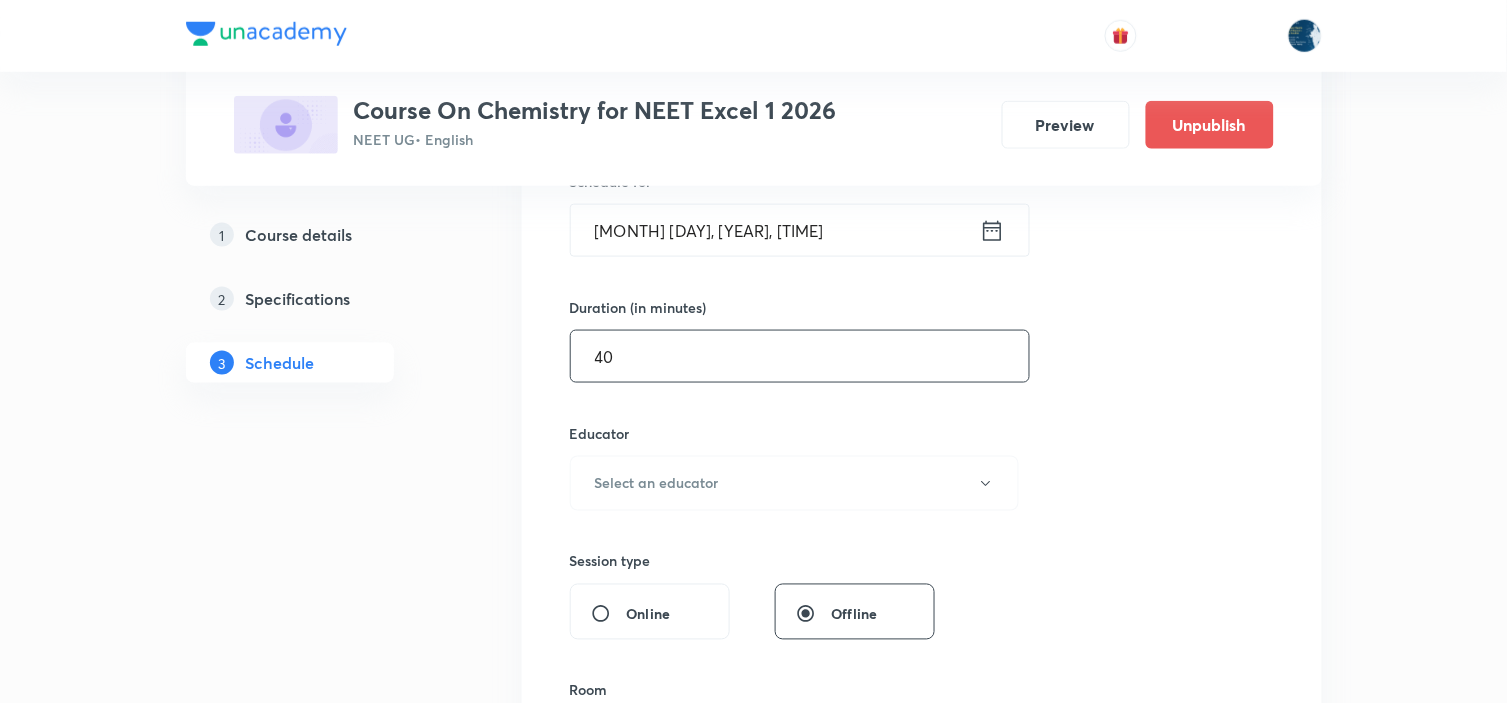 scroll, scrollTop: 555, scrollLeft: 0, axis: vertical 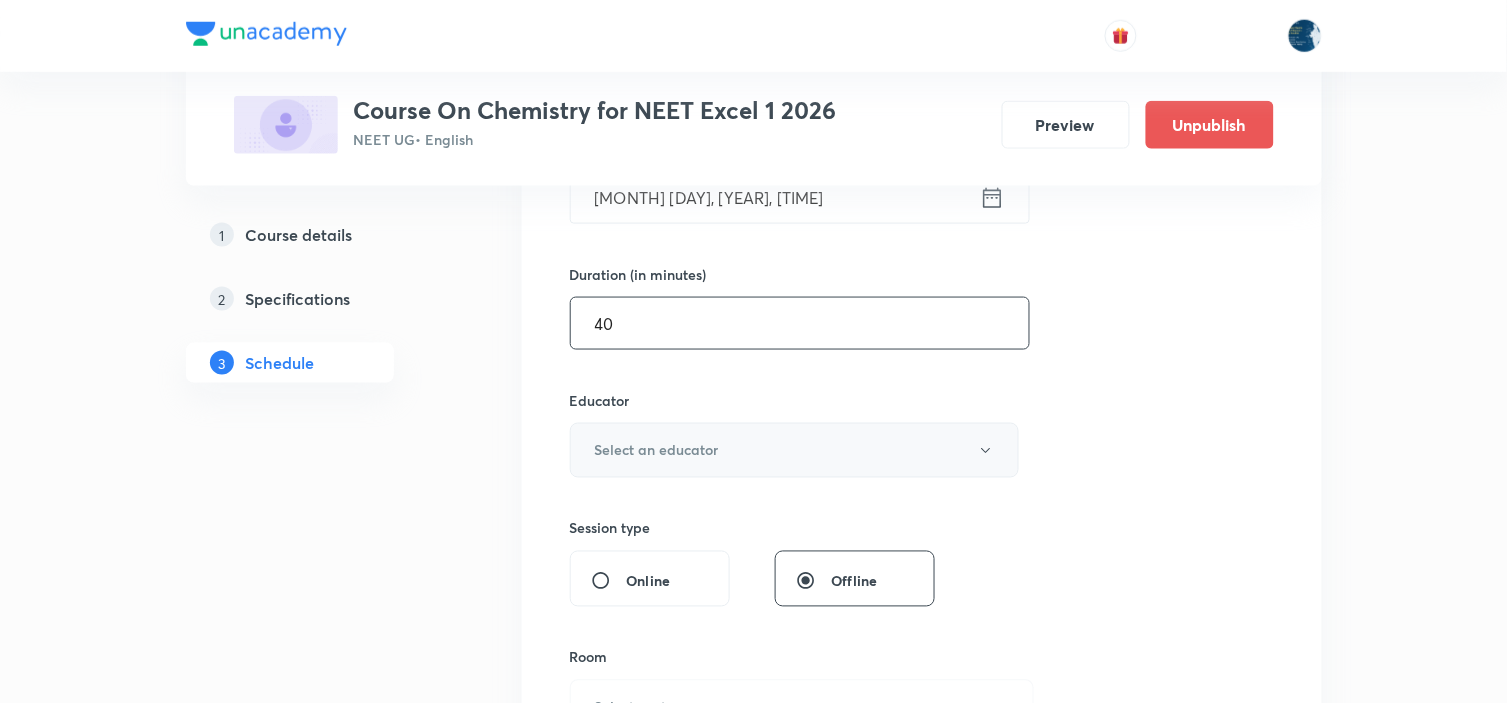 type on "40" 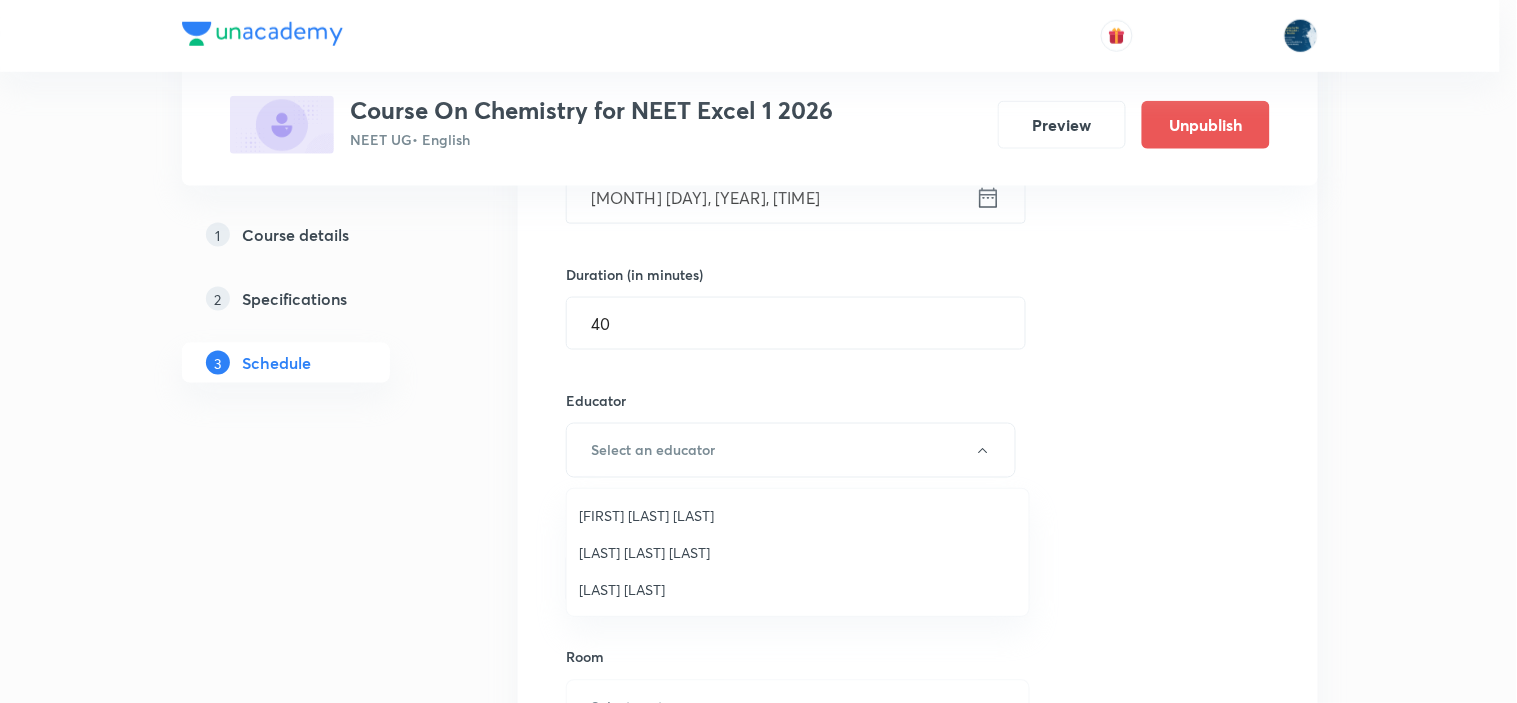 click on "[LAST] [LAST] [LAST]" at bounding box center [798, 552] 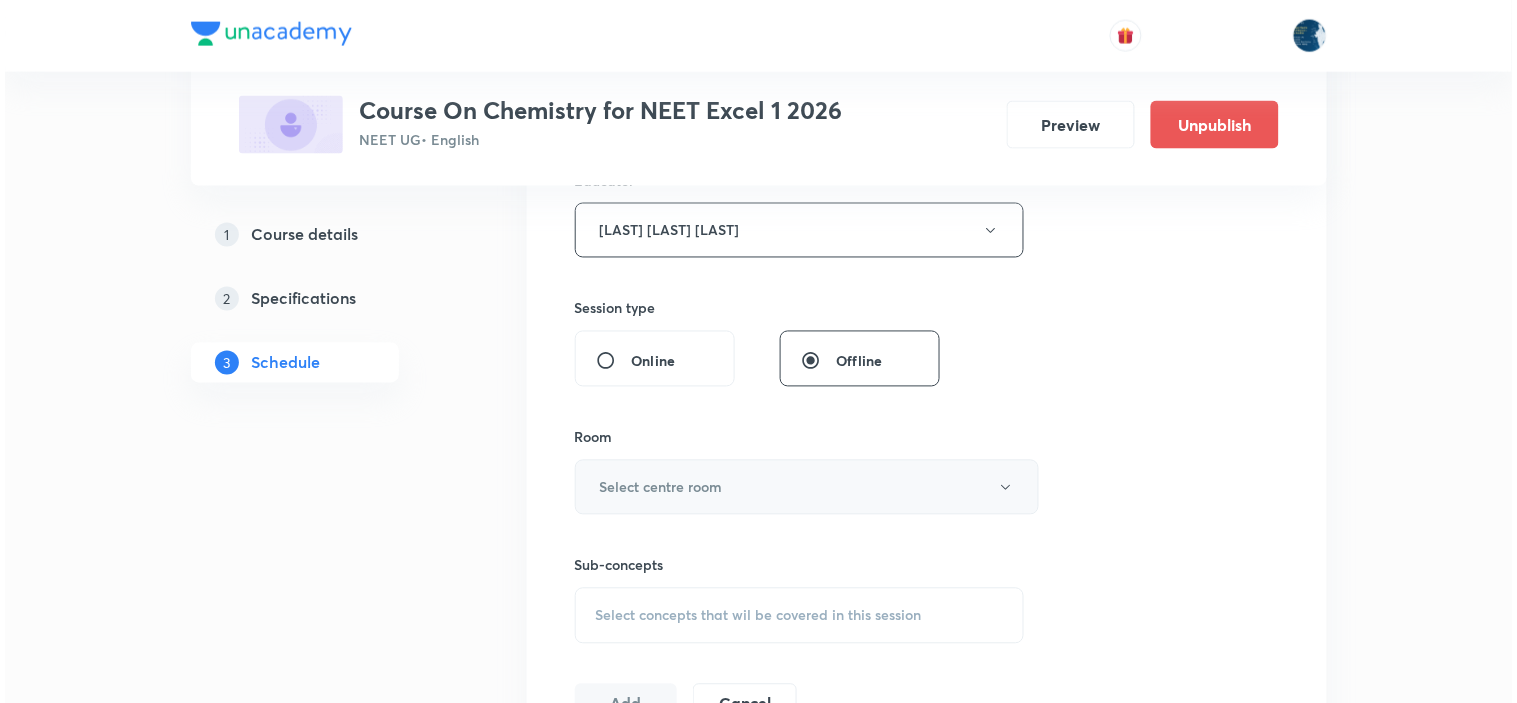 scroll, scrollTop: 777, scrollLeft: 0, axis: vertical 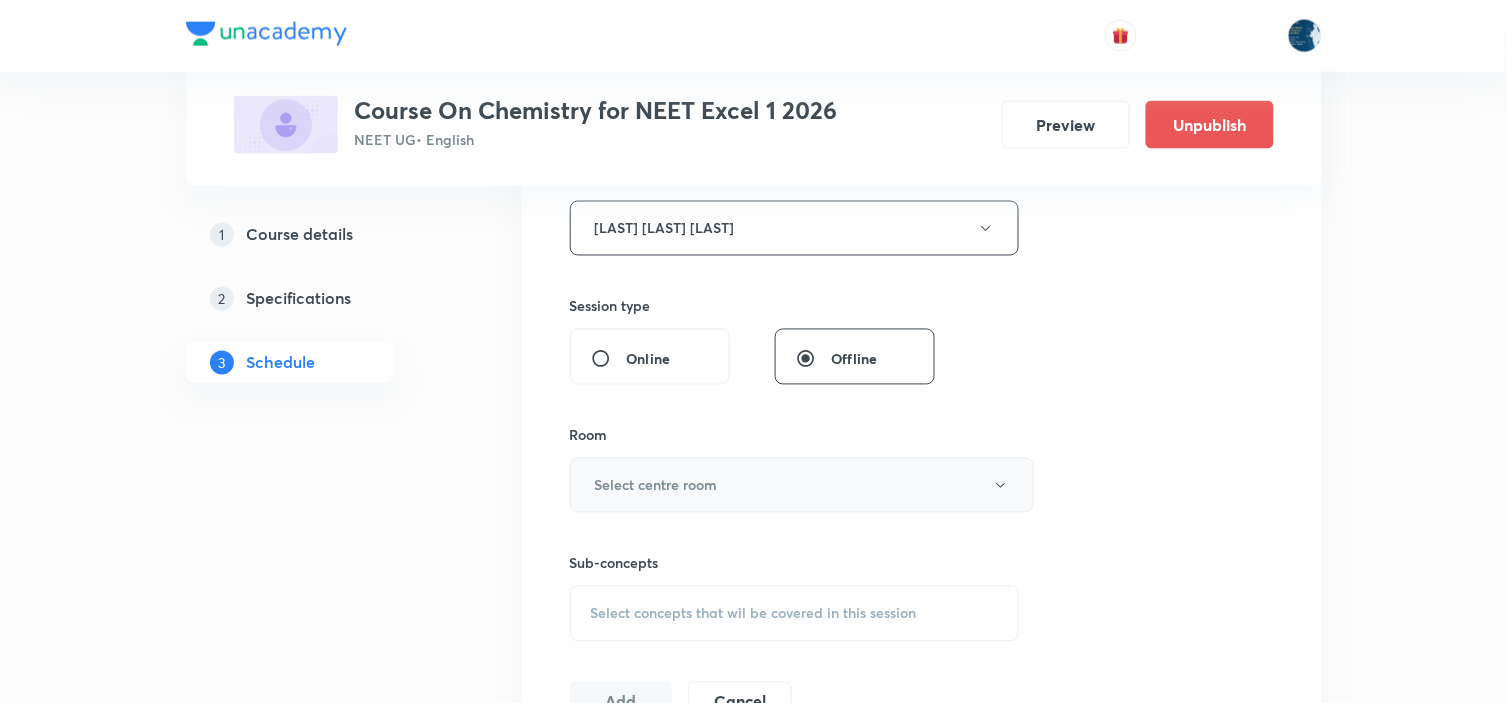 click on "Select centre room" at bounding box center [802, 485] 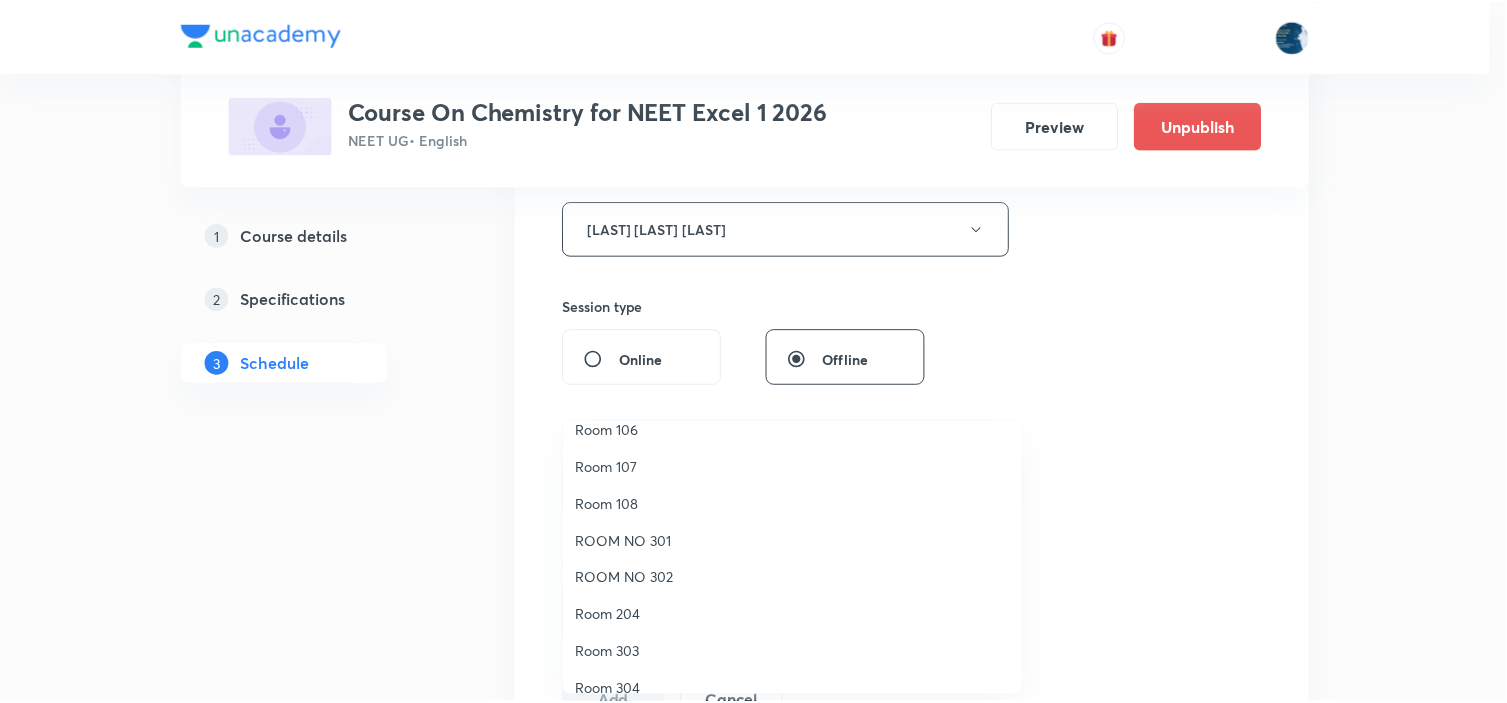 scroll, scrollTop: 0, scrollLeft: 0, axis: both 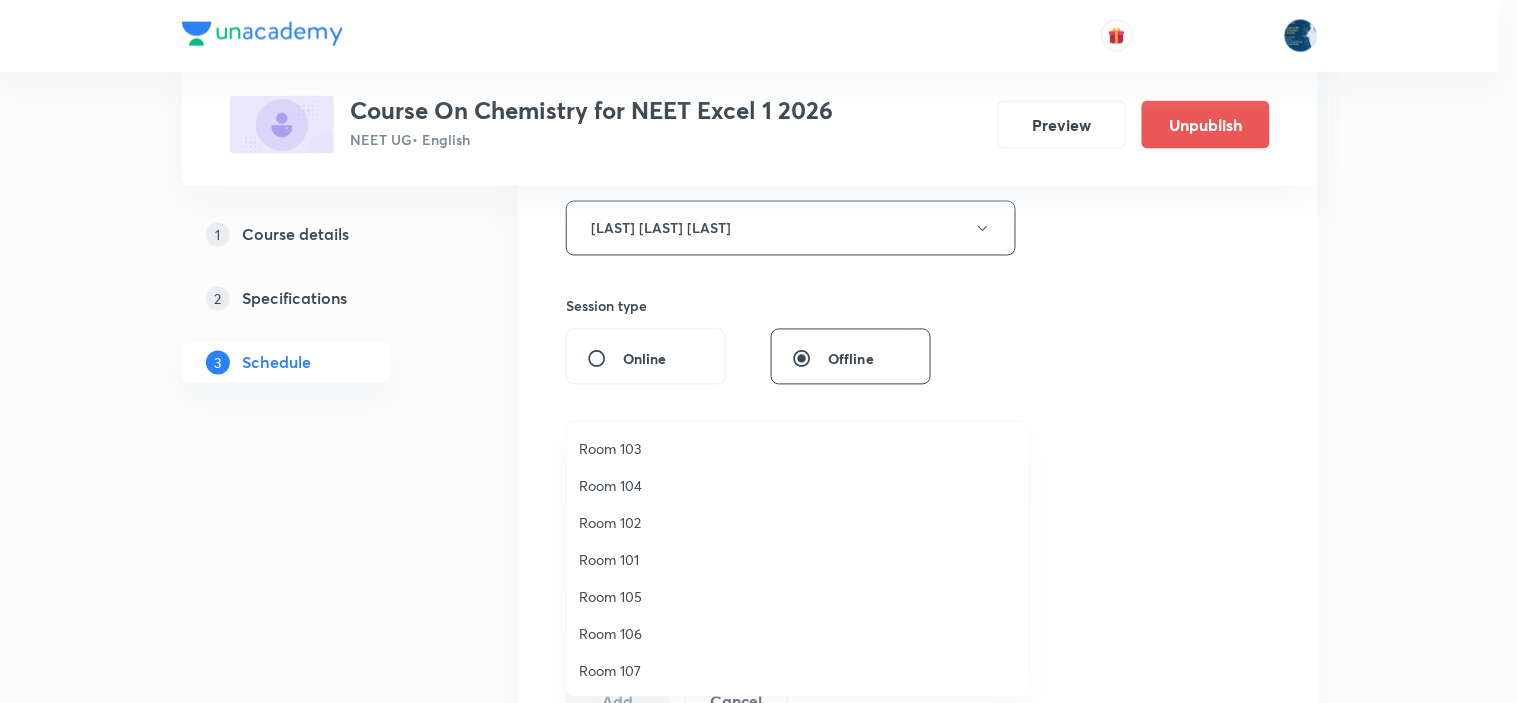 click on "Room 101" at bounding box center [798, 559] 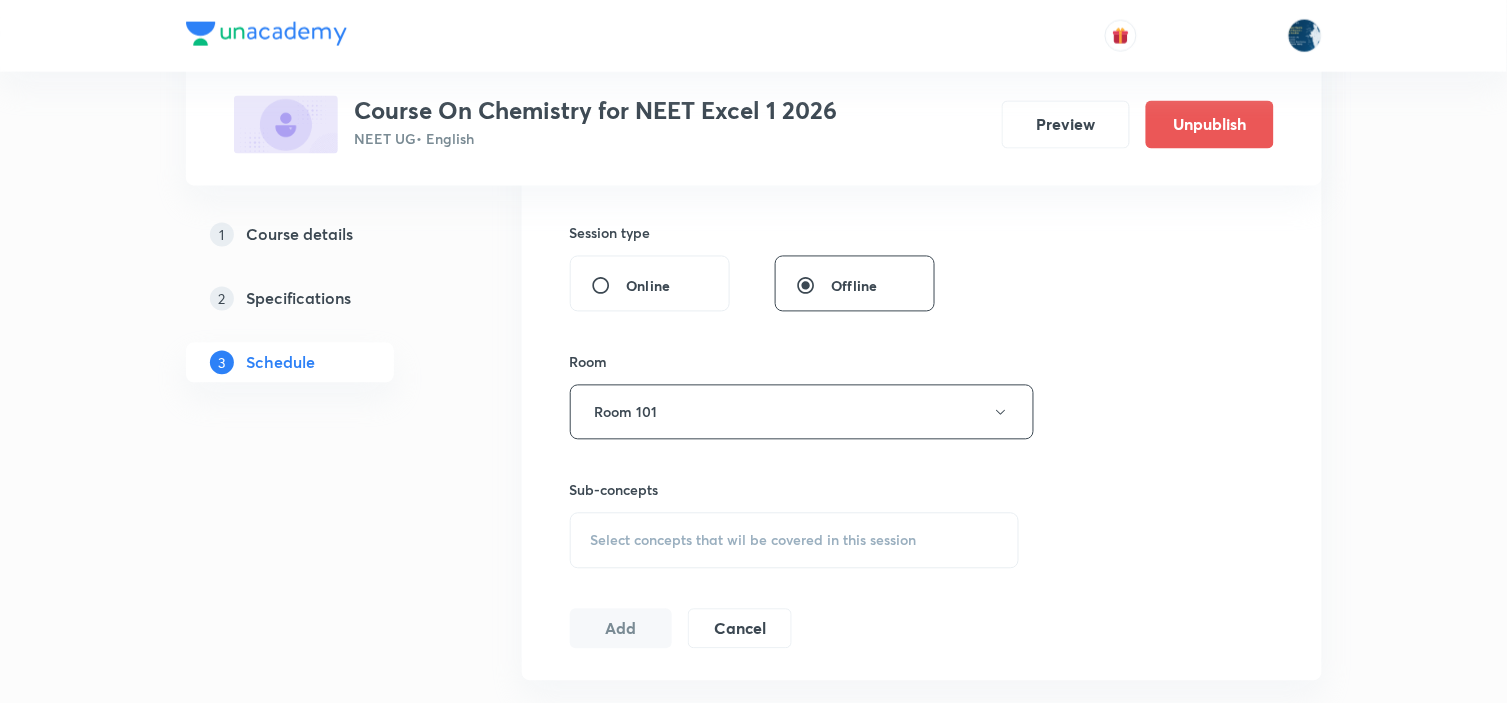 scroll, scrollTop: 888, scrollLeft: 0, axis: vertical 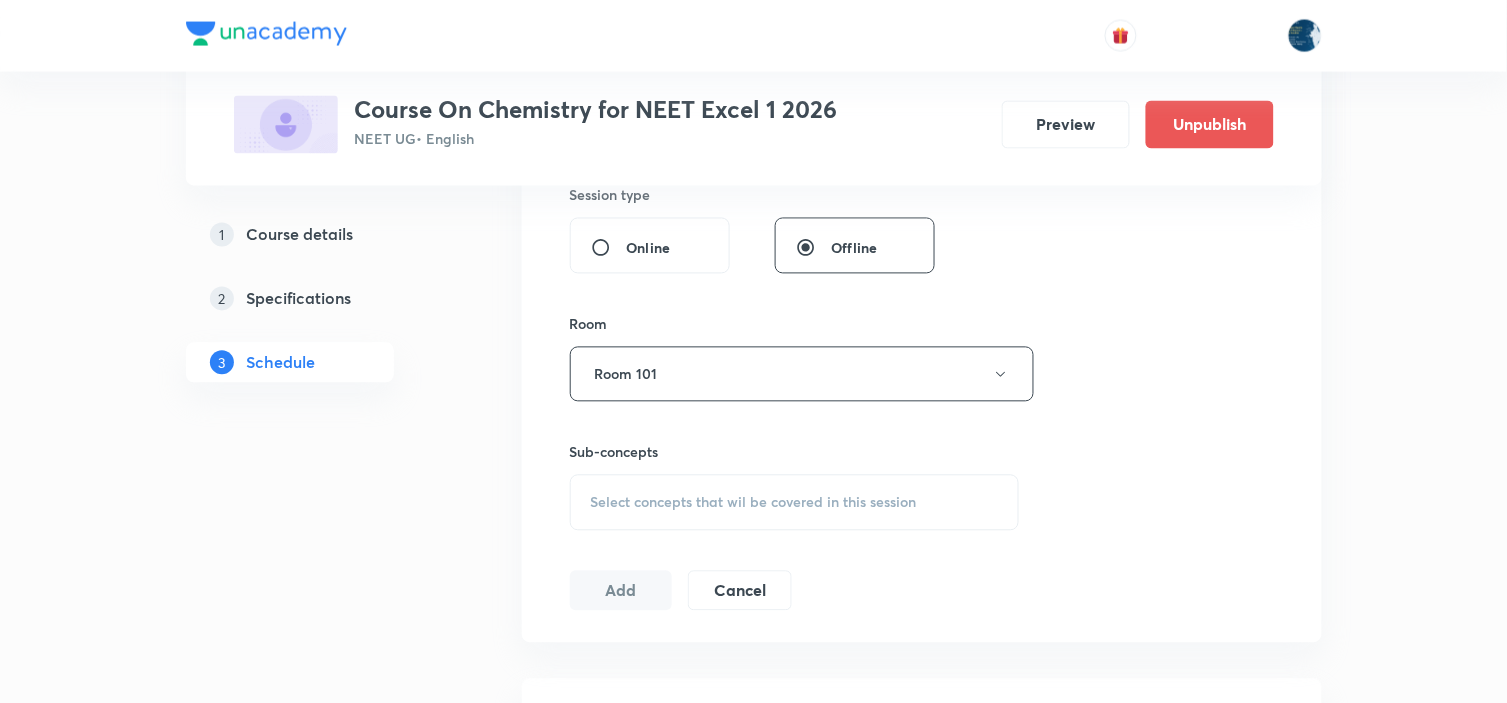 click on "Sub-concepts Select concepts that wil be covered in this session" at bounding box center (795, 486) 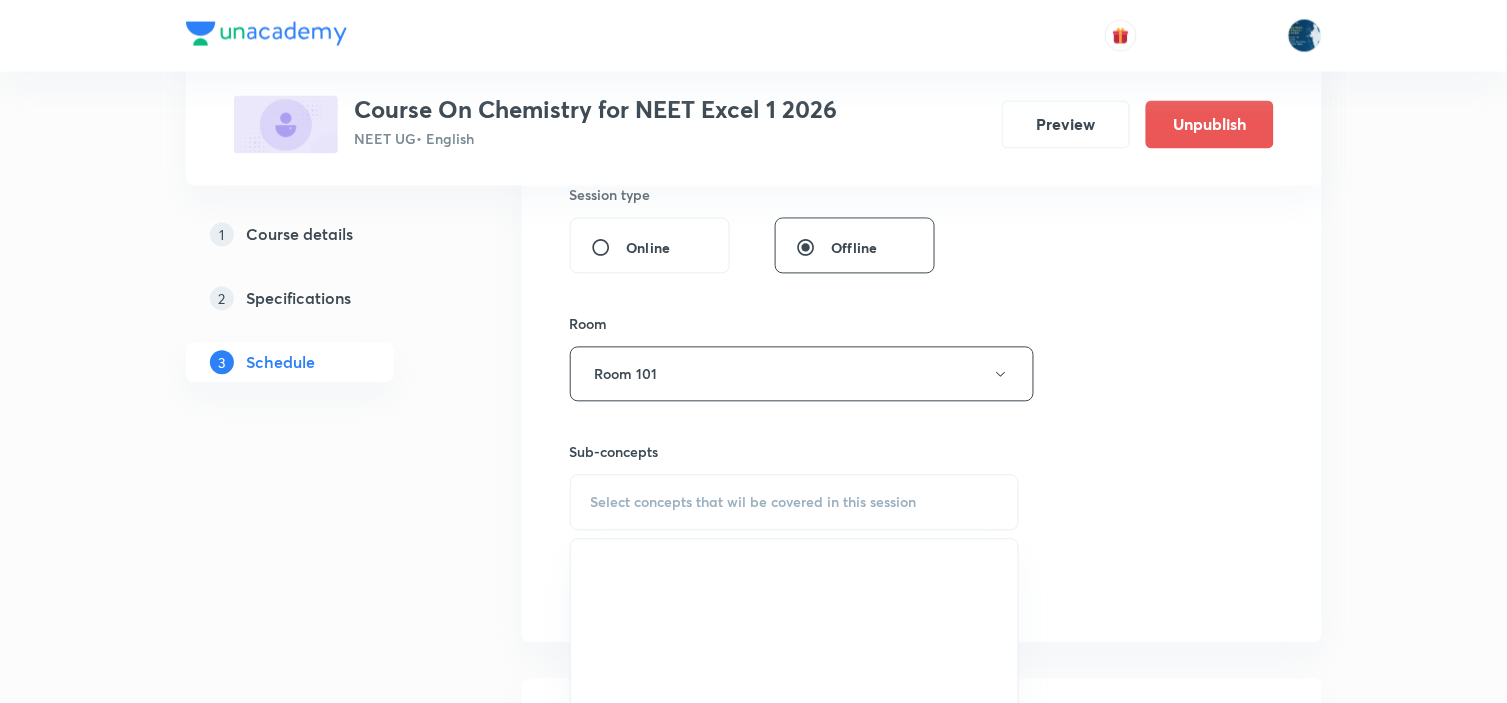 click on "Lesson 64  classes Session  65 Live class Session title 22/99 Coordination compounds ​ Schedule for [MONTH] [DAY], [YEAR], [TIME] ​ Duration (in minutes) 40 ​ Educator [LAST] [LAST] [LAST]   Session type Online Offline Room Room 101 Sub-concepts Select concepts that wil be covered in this session Add Cancel [MONTH] [DAY] INTRODUCTION Lesson 1 • [TIME] • [DURATION]  • Room Room 102 Percentage Composition [MONTH] [DAY] SOLUTIONS Lesson 2 • [TIME] • [DURATION]  • Room Room 106 Basic Concepts [MONTH] [DAY] SOLUTIONS Lesson 3 • [TIME] • [DURATION]  • Room Room 106 Basic Concepts [MONTH] [DAY] SOLUTIONS Lesson 4 • [TIME] • [DURATION]  • Room Room 106 Basic Concepts [MONTH] [DAY] SOLUTIONS Lesson 5 • [TIME] • [DURATION]  • Room Room 106 Basic Concepts [MONTH] [DAY] SOLUTIONS Lesson 6 • [TIME] • [DURATION]  • Room Room 106 Basic Concepts [MONTH] [DAY] SOLUTIONS Lesson 7 • [TIME] • [DURATION] Basic Concepts 9" at bounding box center [753, 4975] 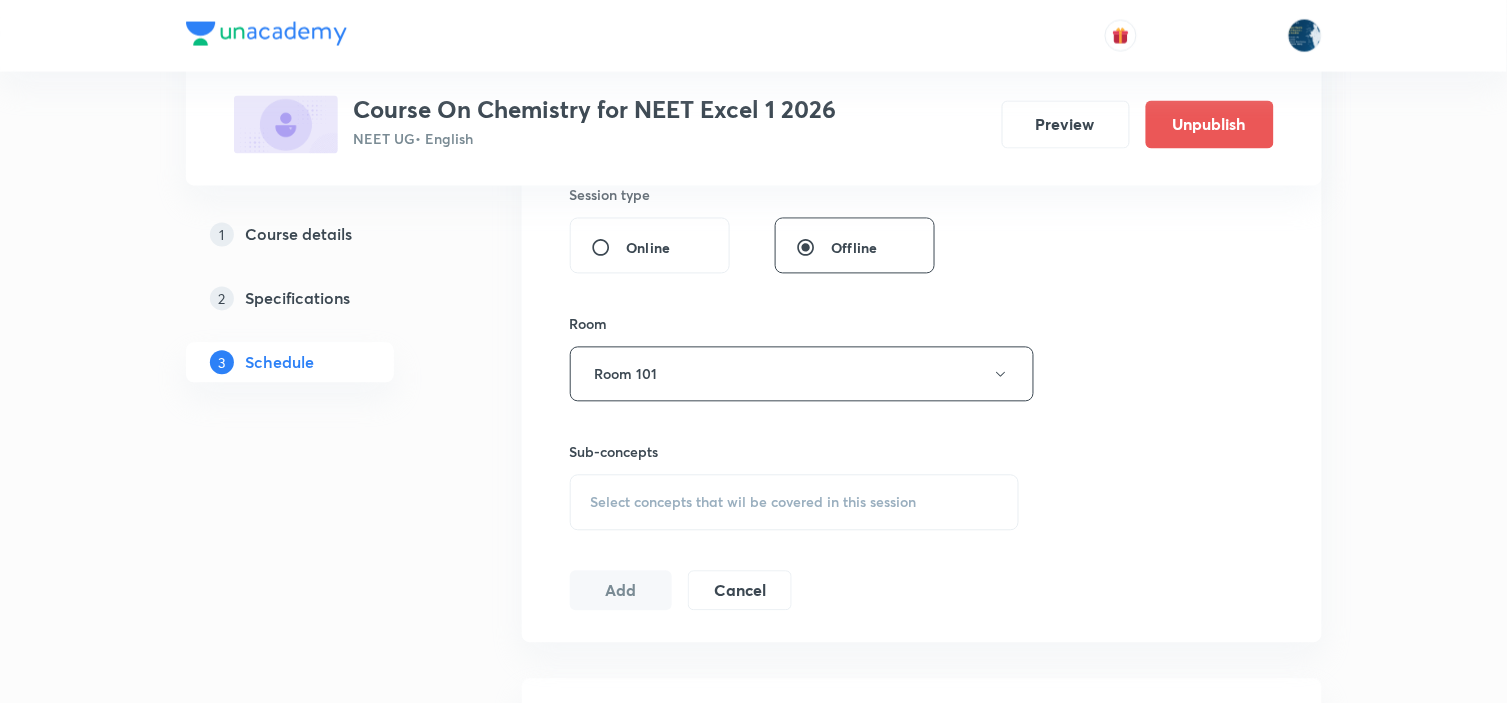 click on "Select concepts that wil be covered in this session" at bounding box center (795, 503) 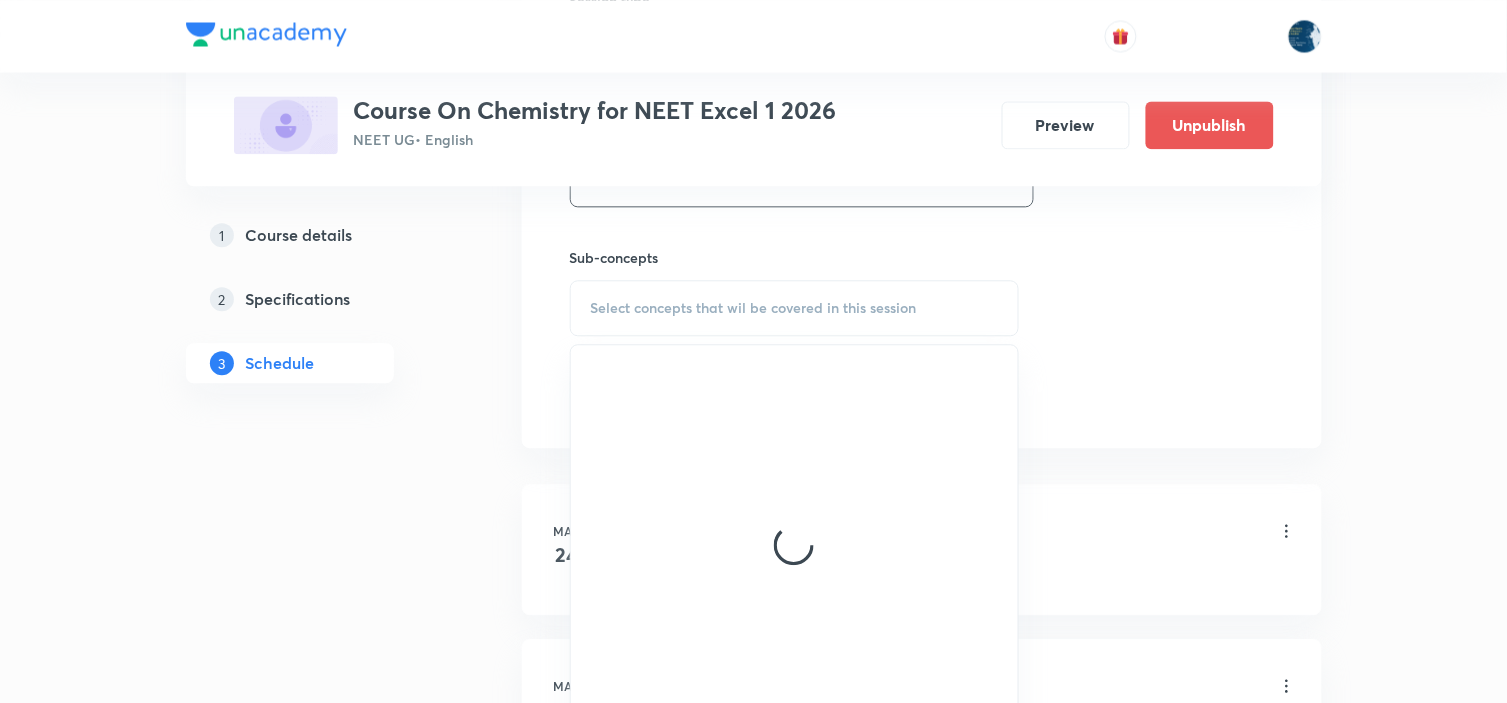 scroll, scrollTop: 1111, scrollLeft: 0, axis: vertical 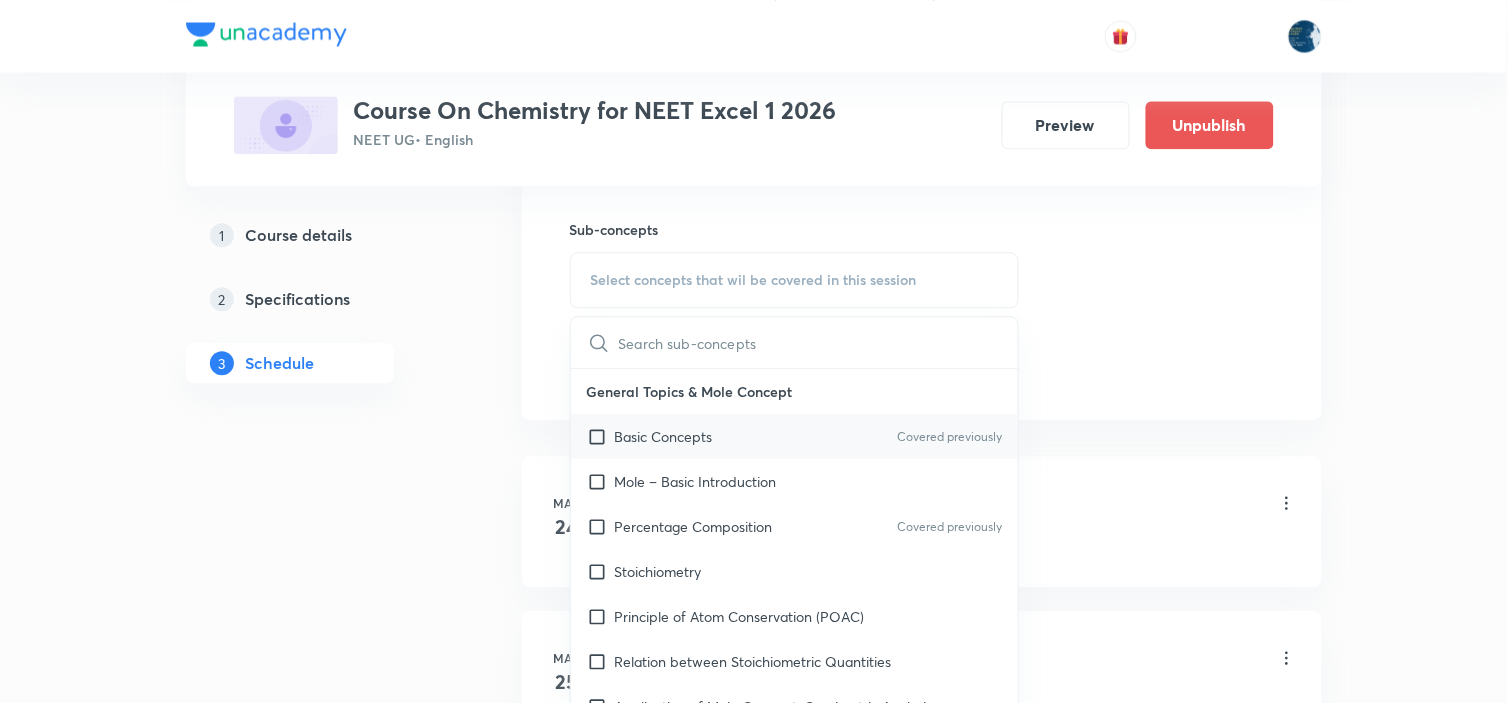 click on "Covered previously" at bounding box center (949, 437) 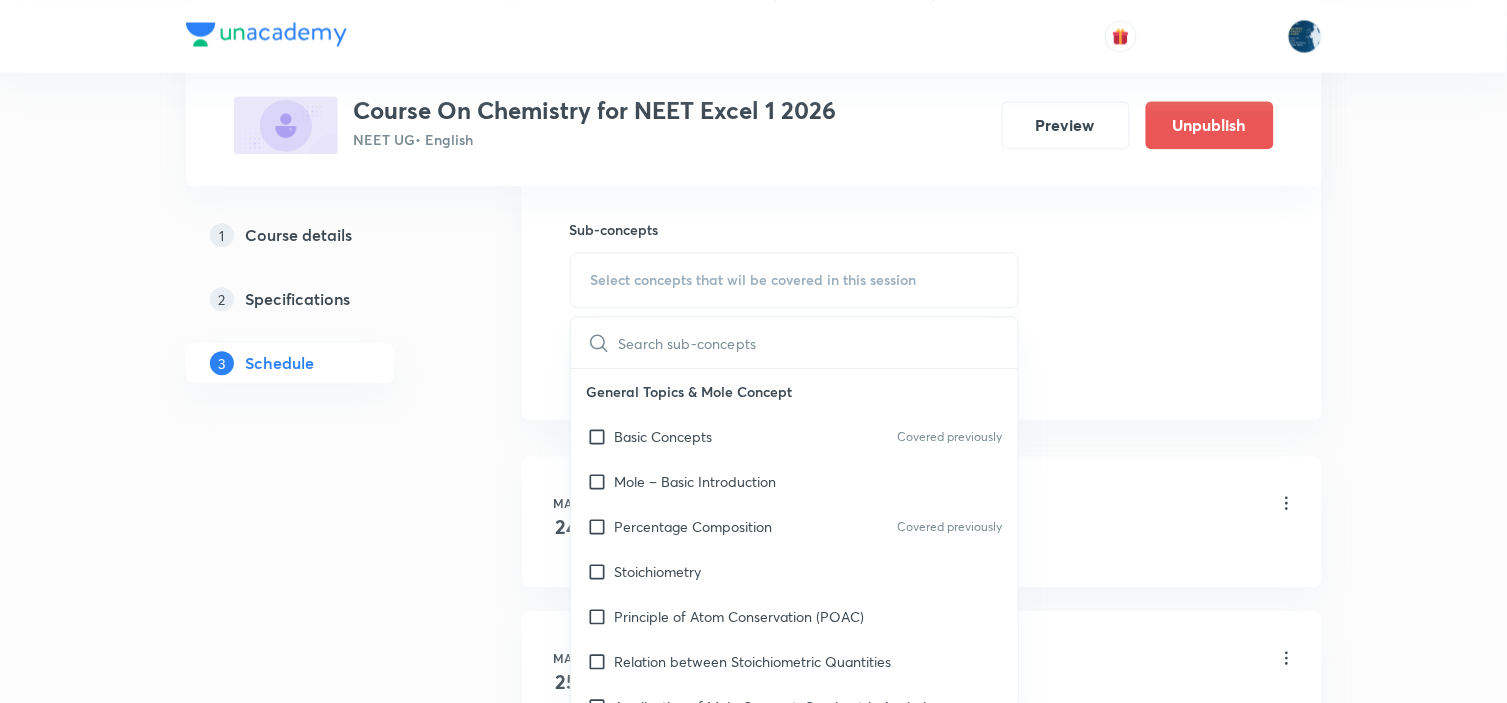 checkbox on "true" 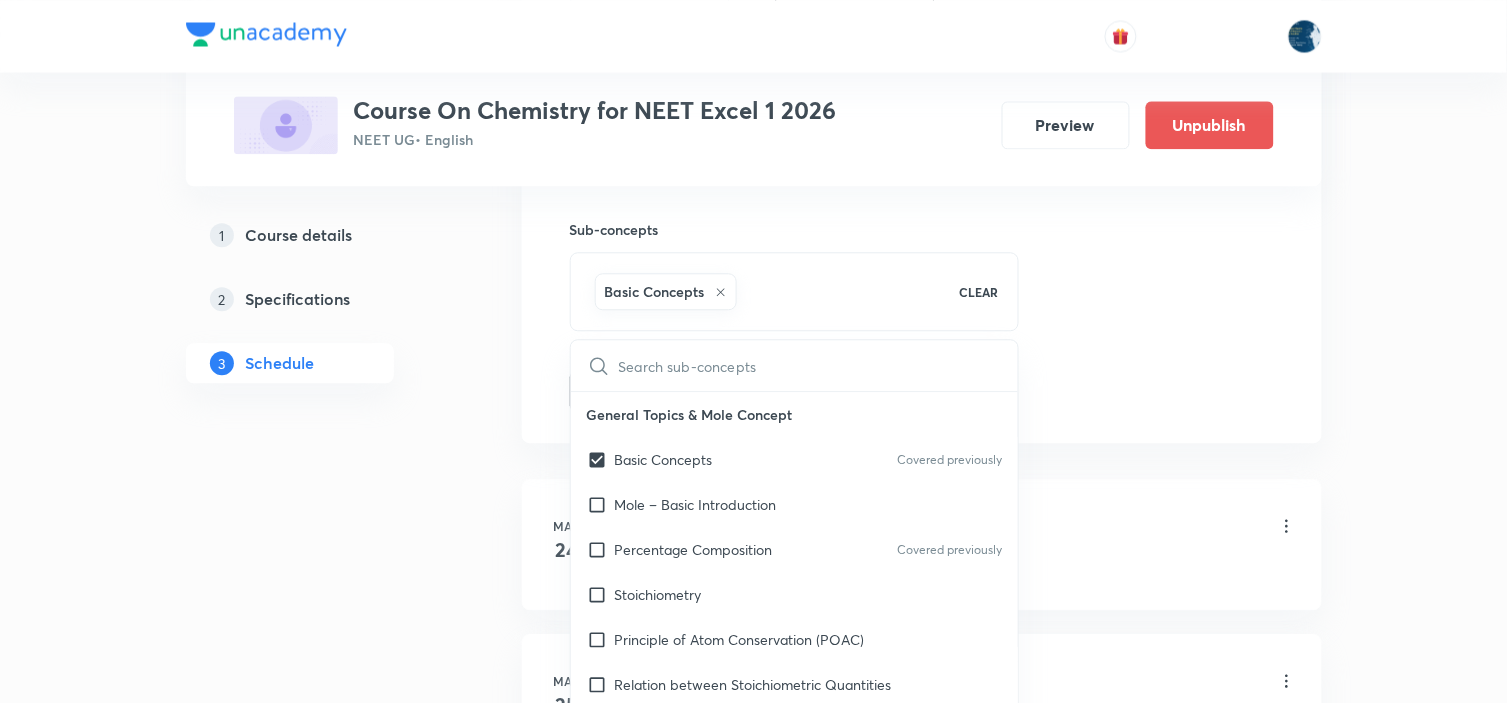 click on "Session  65 Live class Session title 22/99 Coordination compounds ​ Schedule for [MONTH] [DAY], [YEAR], [TIME] ​ Duration (in minutes) 40 ​ Educator [LAST] [LAST] [LAST]   Session type Online Offline Room Room 101 Sub-concepts Basic Concepts CLEAR ​ General Topics & Mole Concept Basic Concepts Covered previously Mole – Basic Introduction Percentage Composition Covered previously Stoichiometry Principle of Atom Conservation (POAC) Relation between Stoichiometric Quantities Application of Mole Concept: Gravimetric Analysis Electronic Configuration Of Atoms (Hund's rule)  Quantum Numbers (Magnetic Quantum no.) Quantum Numbers(Pauli's Exclusion law) Mean Molar Mass or Molecular Mass Variation of Conductivity with Concentration Covered previously Mechanism of Corrosion Atomic Structure Discovery Of Electron Some Prerequisites of Physics Discovery Of Protons And Neutrons Atomic Models Representation Of Atom With Electrons And Neutrons Nature of Waves Nature Of Electromagnetic Radiation Planck’S Quantum Theory pH" at bounding box center [922, -134] 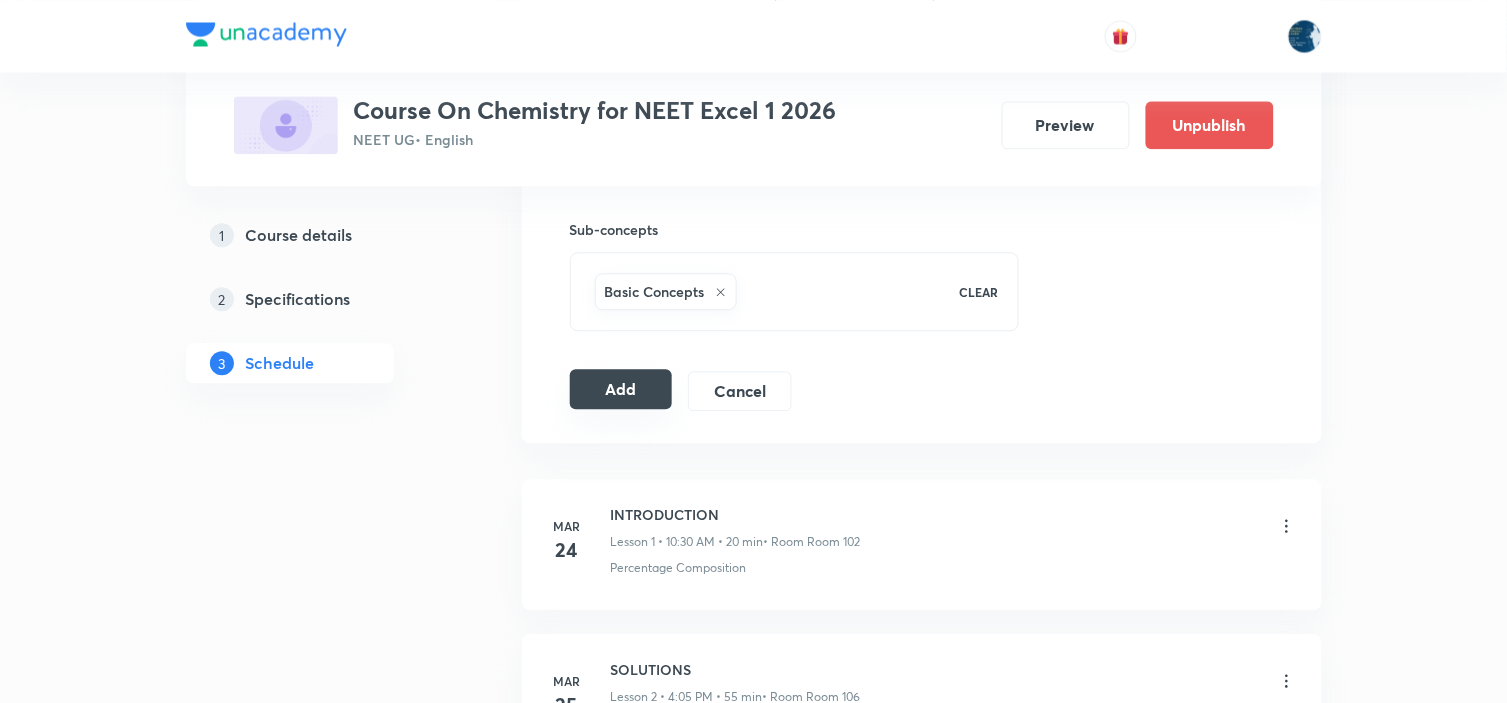 click on "Add" at bounding box center [621, 389] 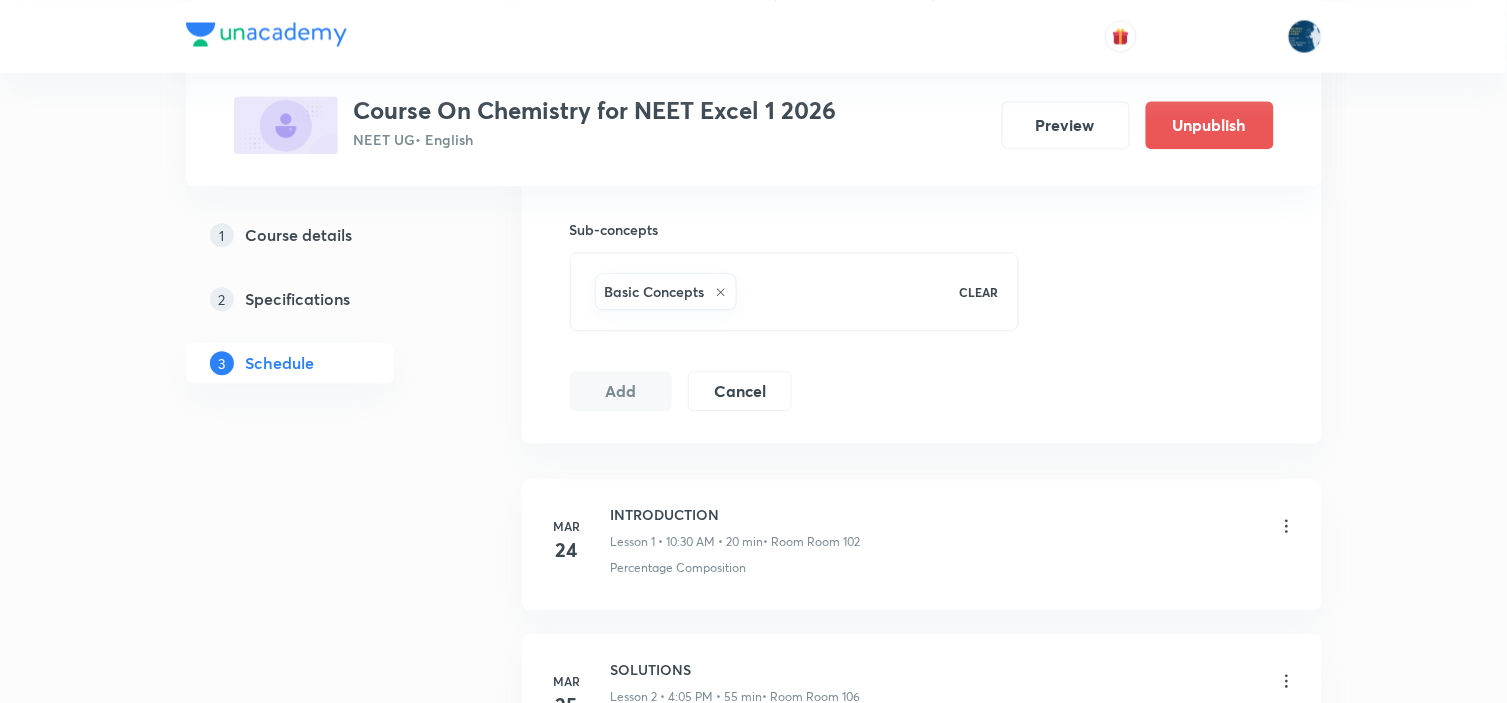 type 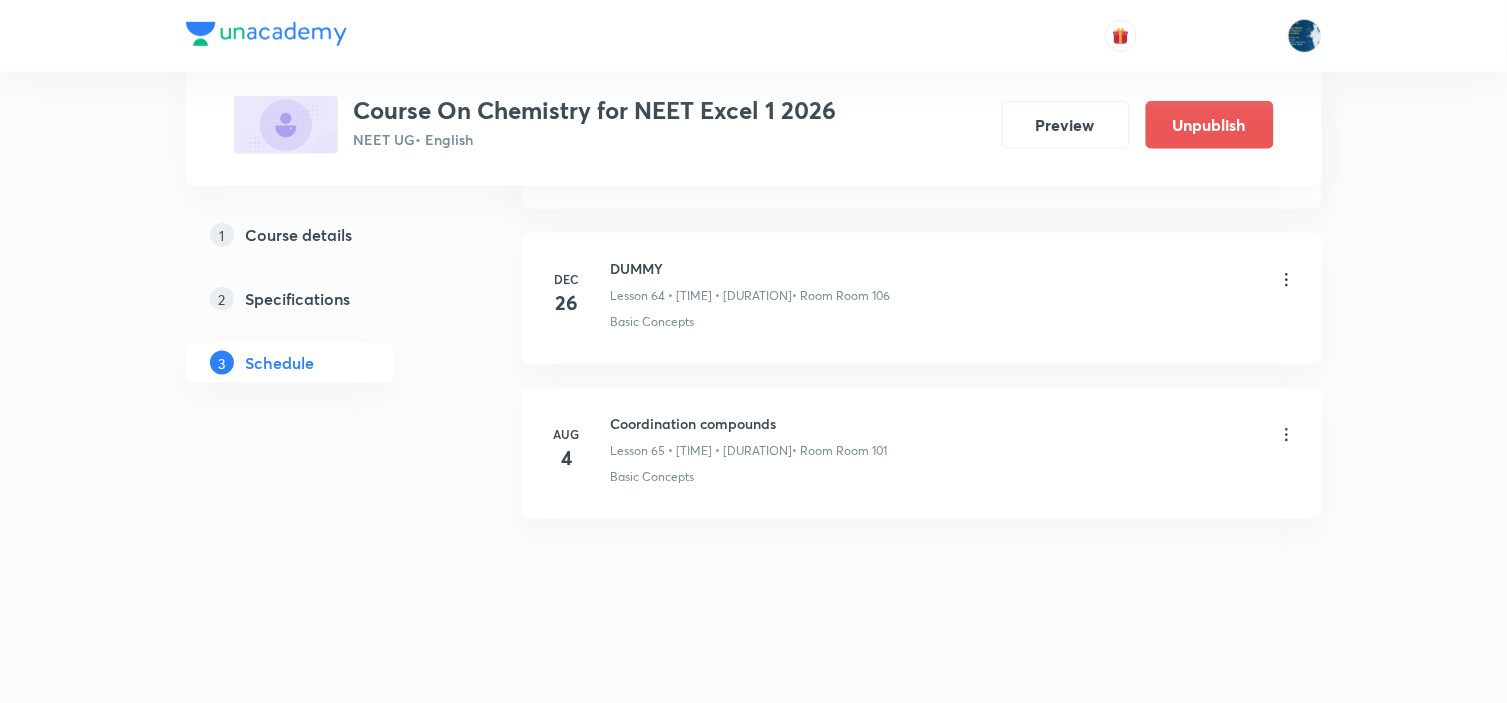 scroll, scrollTop: 10142, scrollLeft: 0, axis: vertical 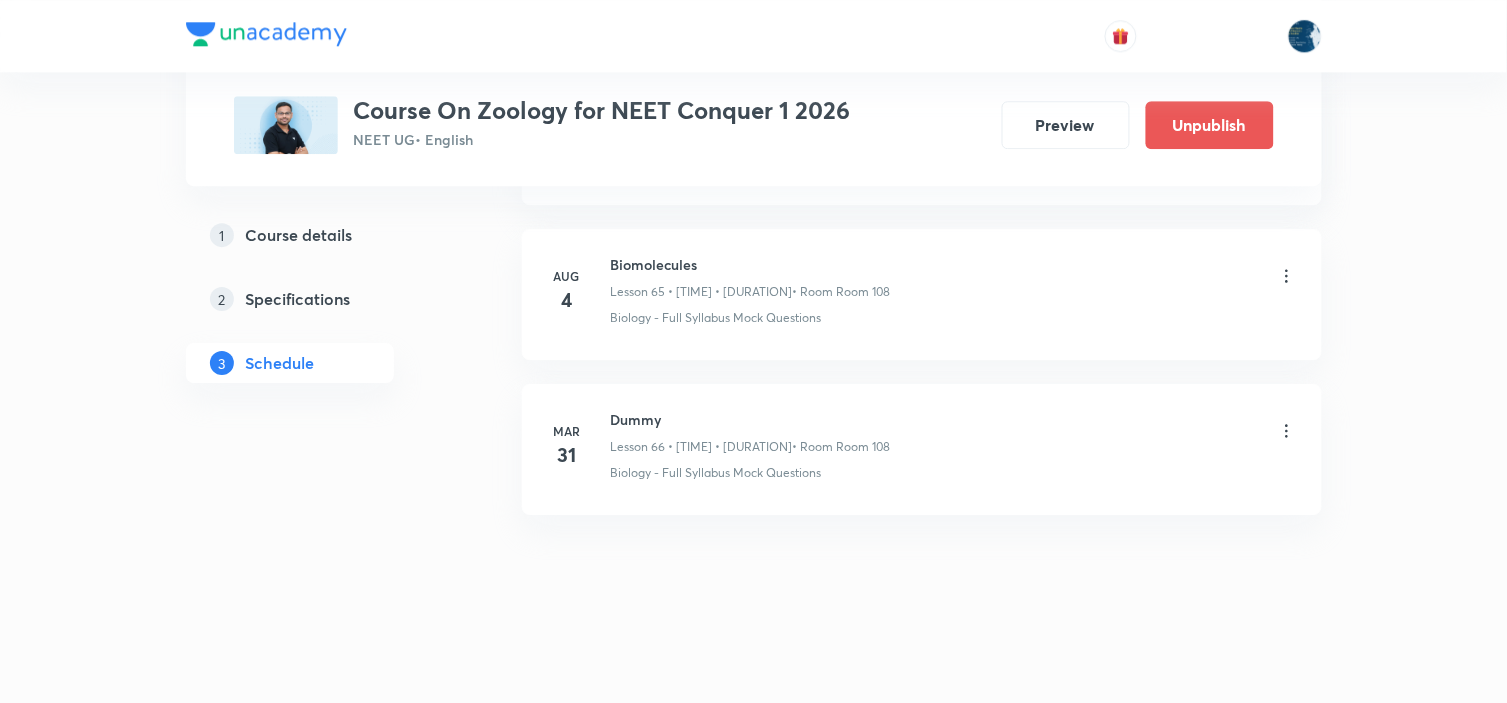click 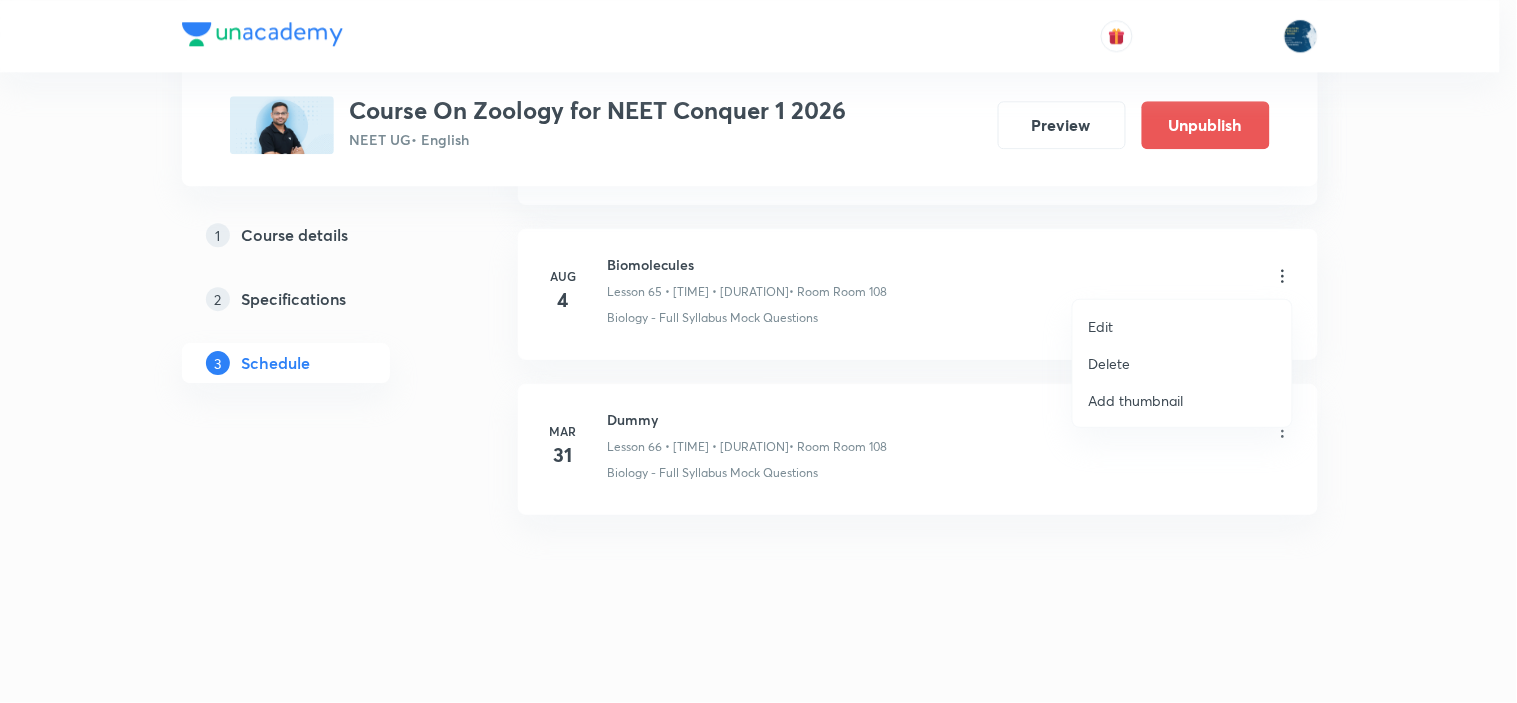 click on "Edit" at bounding box center [1182, 326] 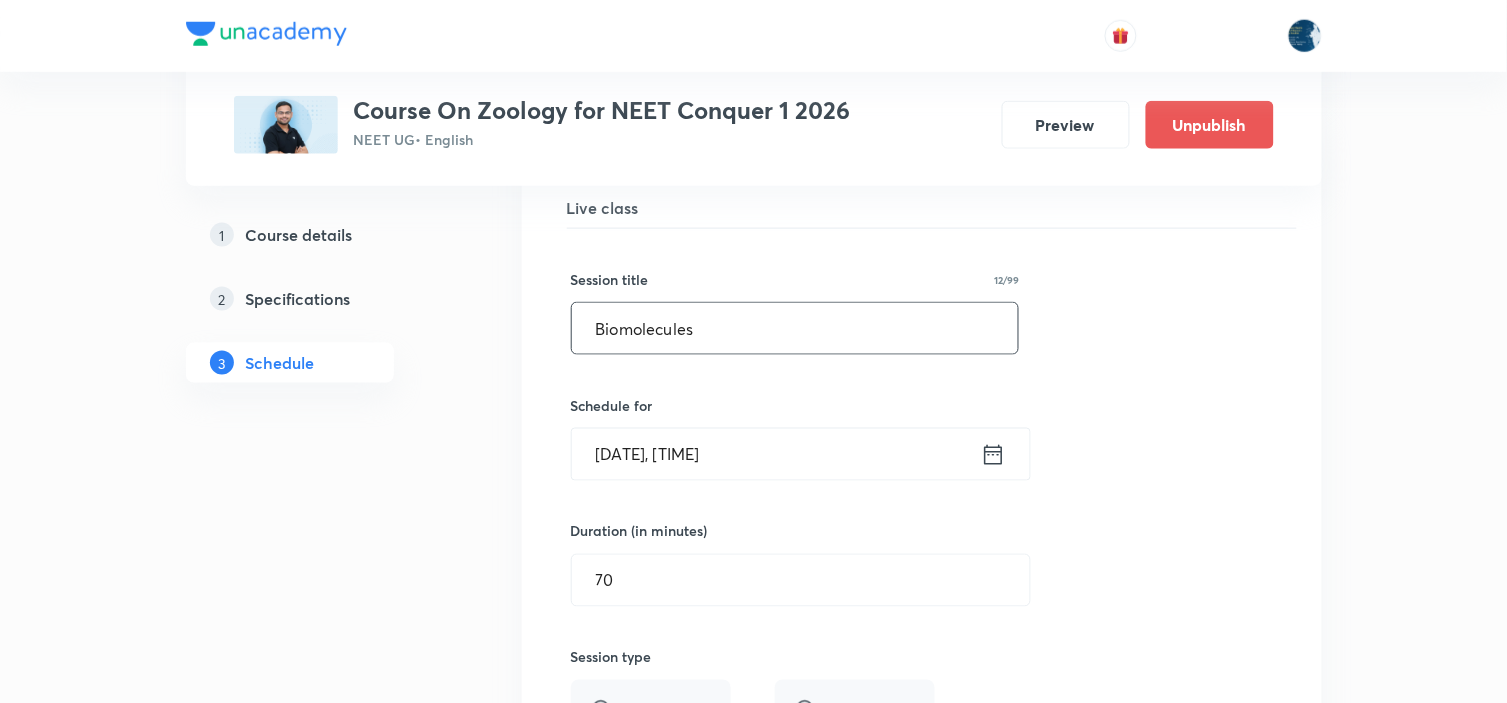 scroll, scrollTop: 10214, scrollLeft: 0, axis: vertical 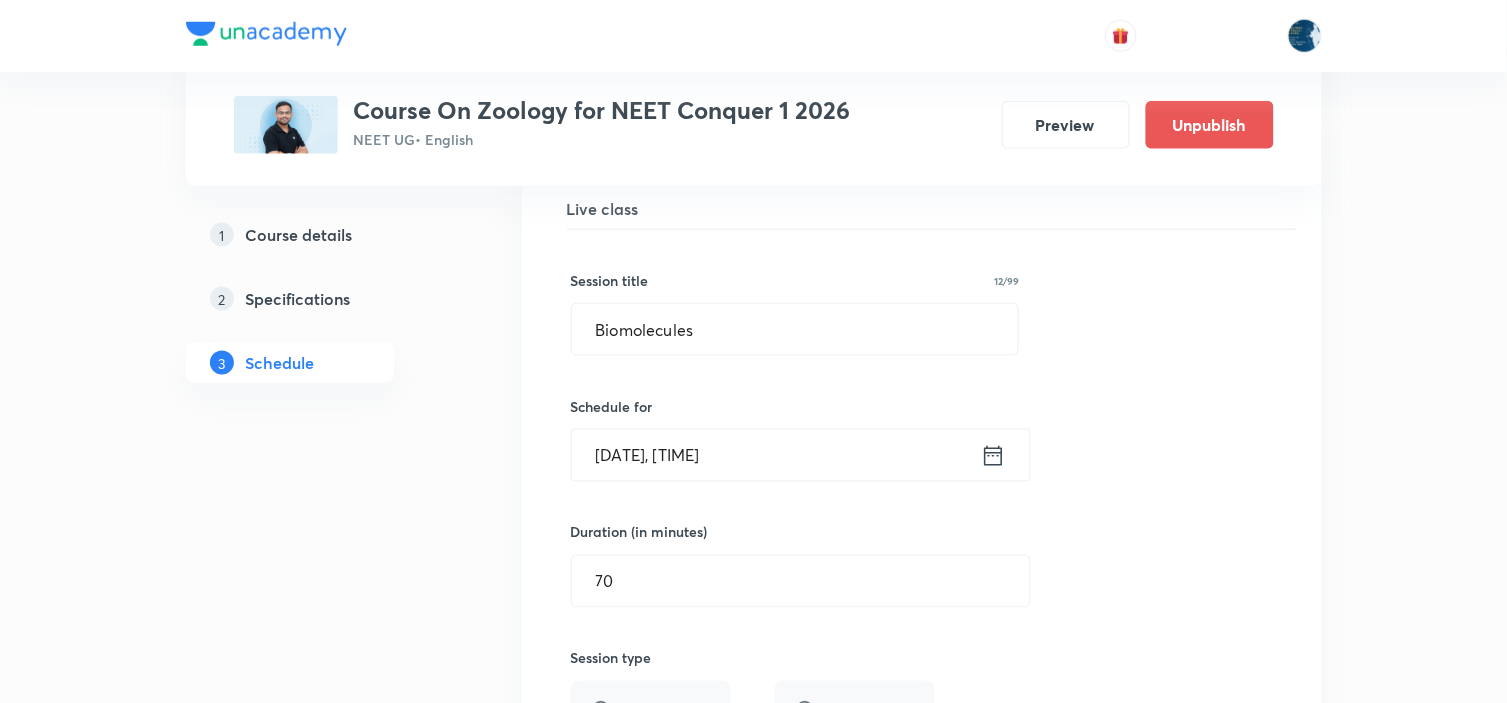 click on "Aug 4, 2025, 1:40 PM" at bounding box center (776, 455) 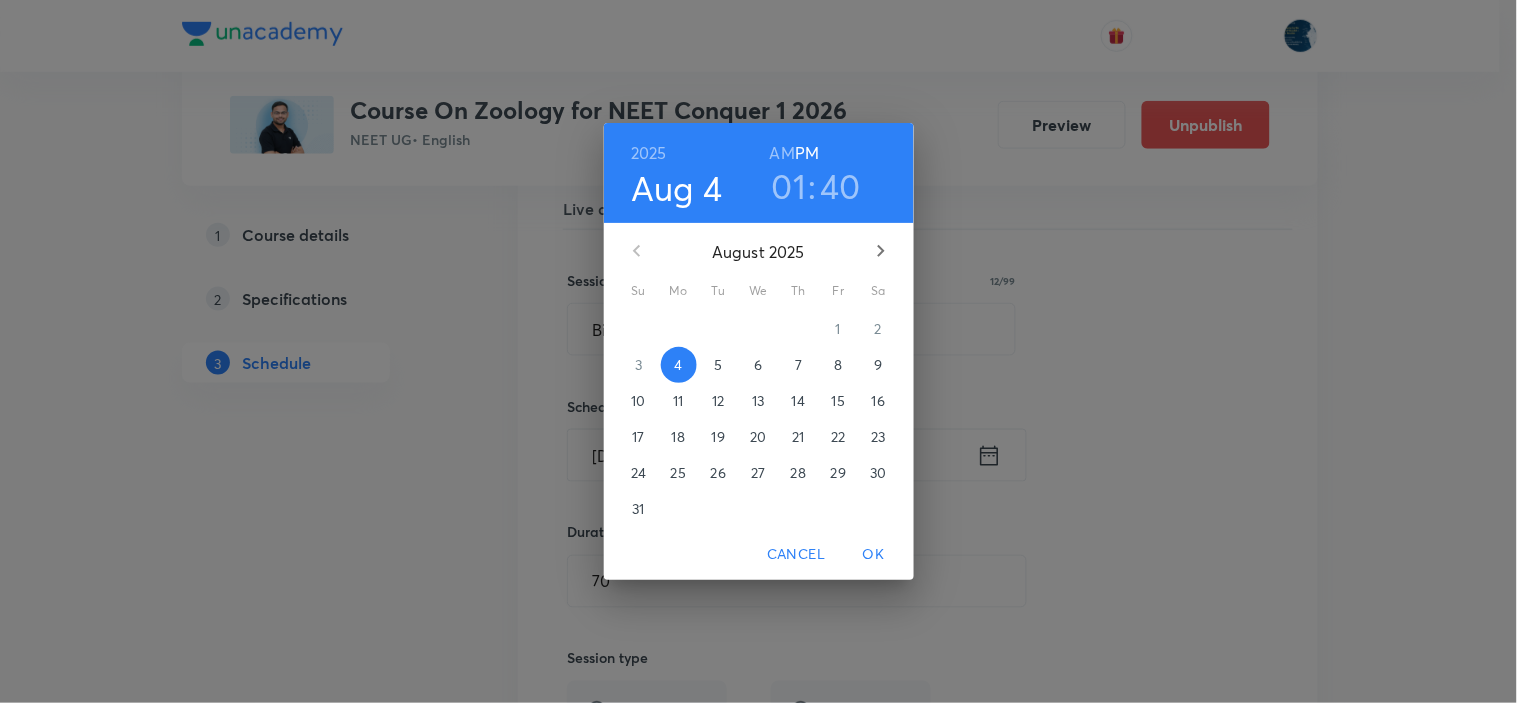 click on "40" at bounding box center [841, 186] 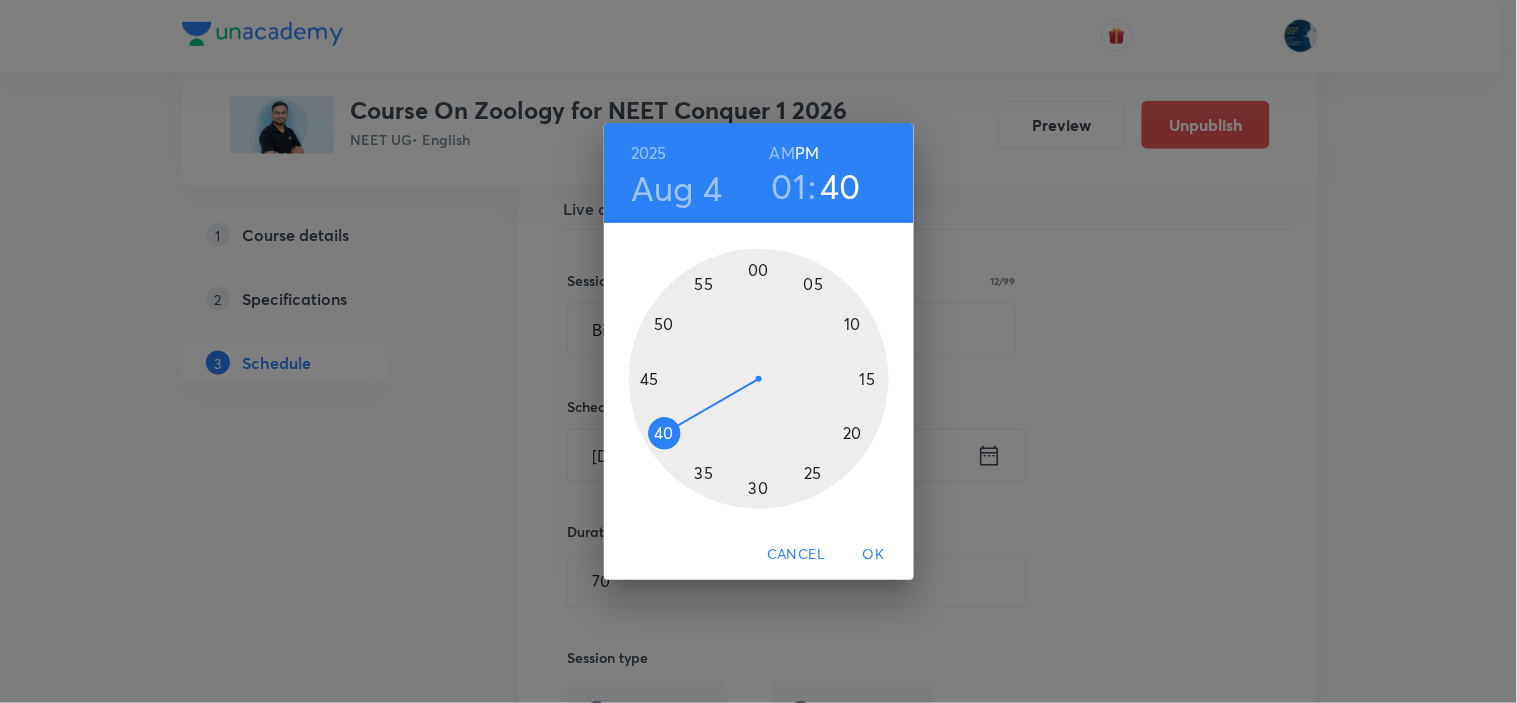 click at bounding box center [759, 379] 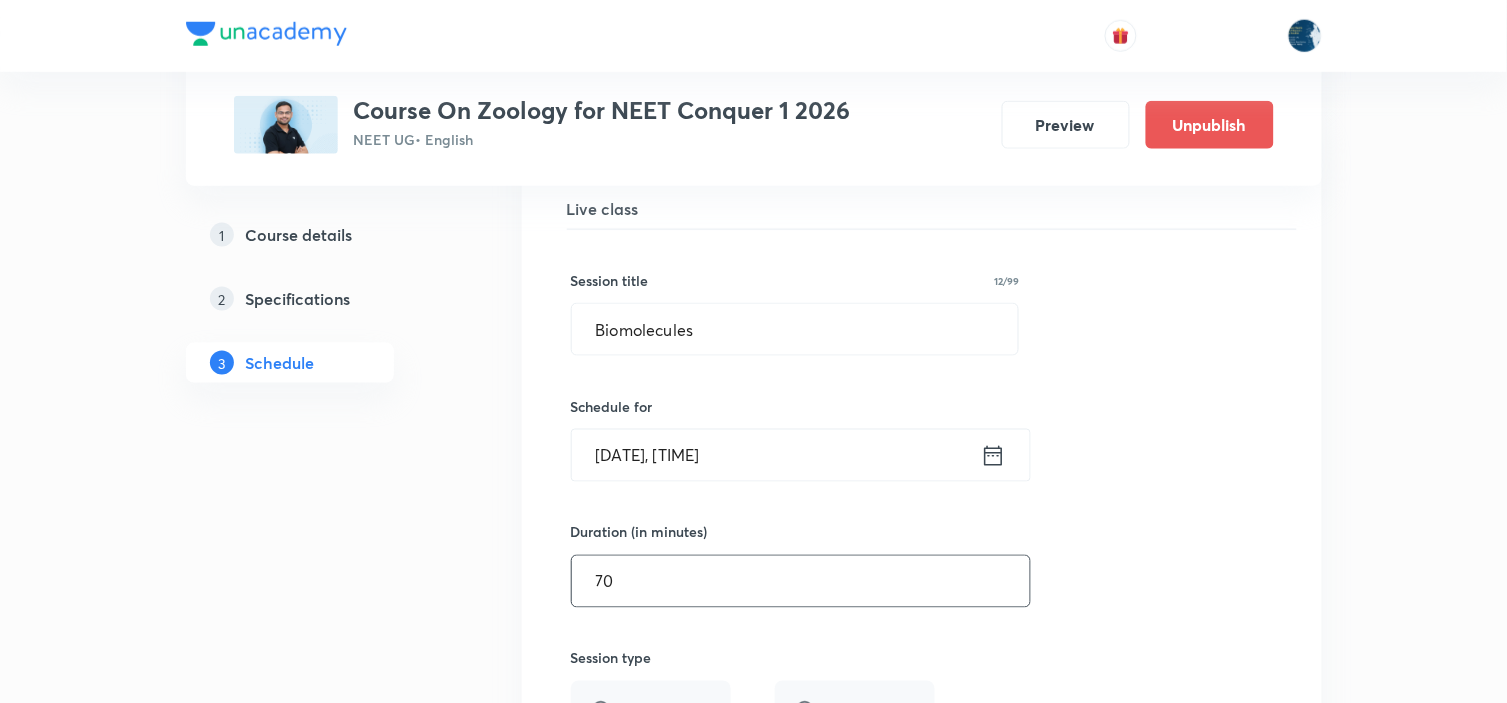 click on "70" at bounding box center (801, 581) 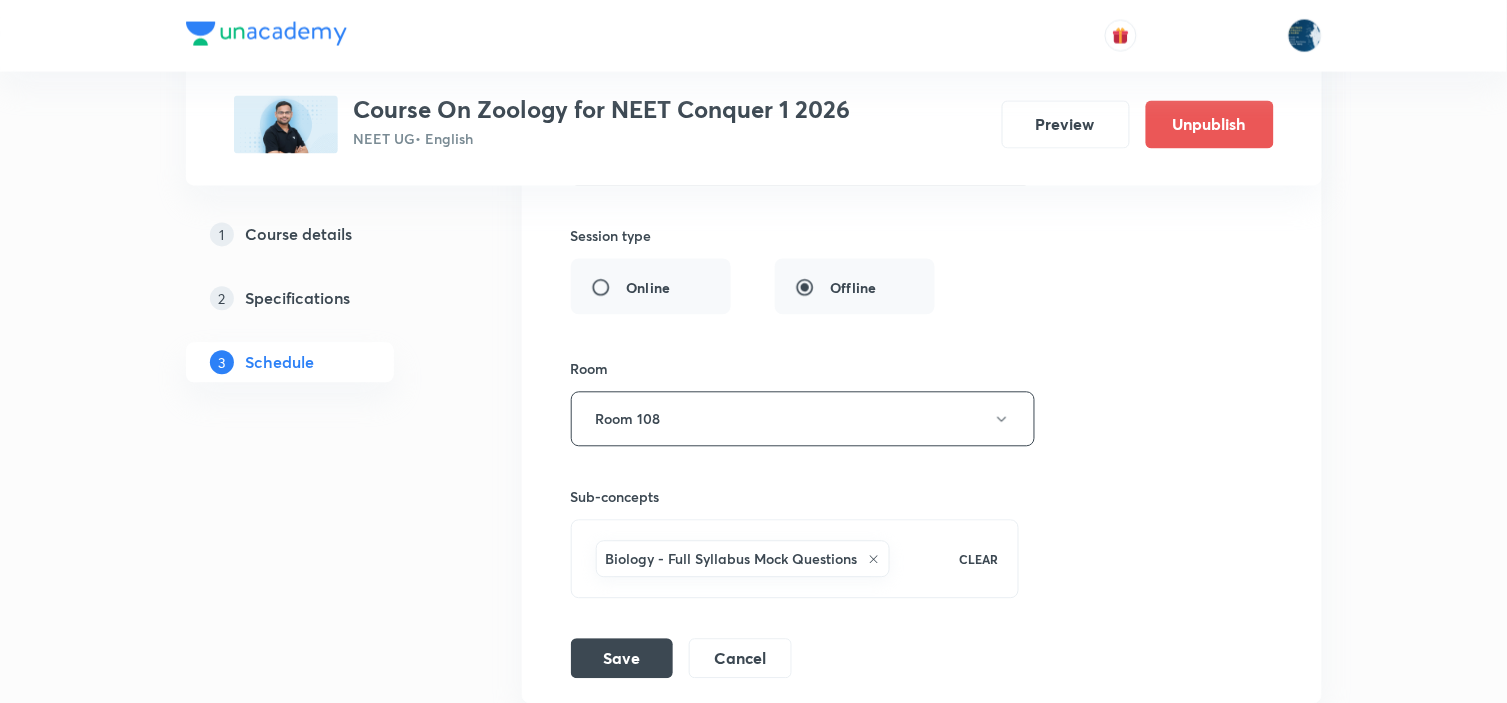 scroll, scrollTop: 10770, scrollLeft: 0, axis: vertical 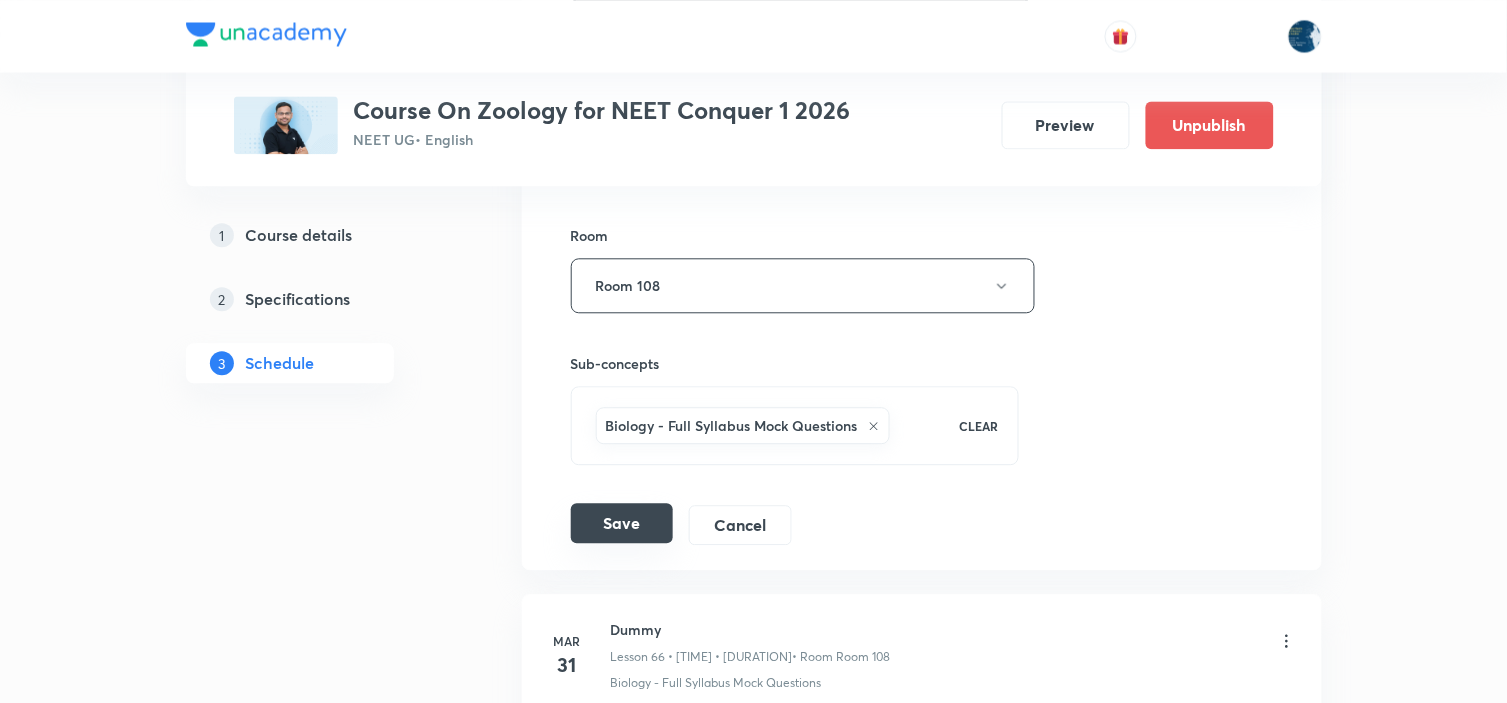 type on "55" 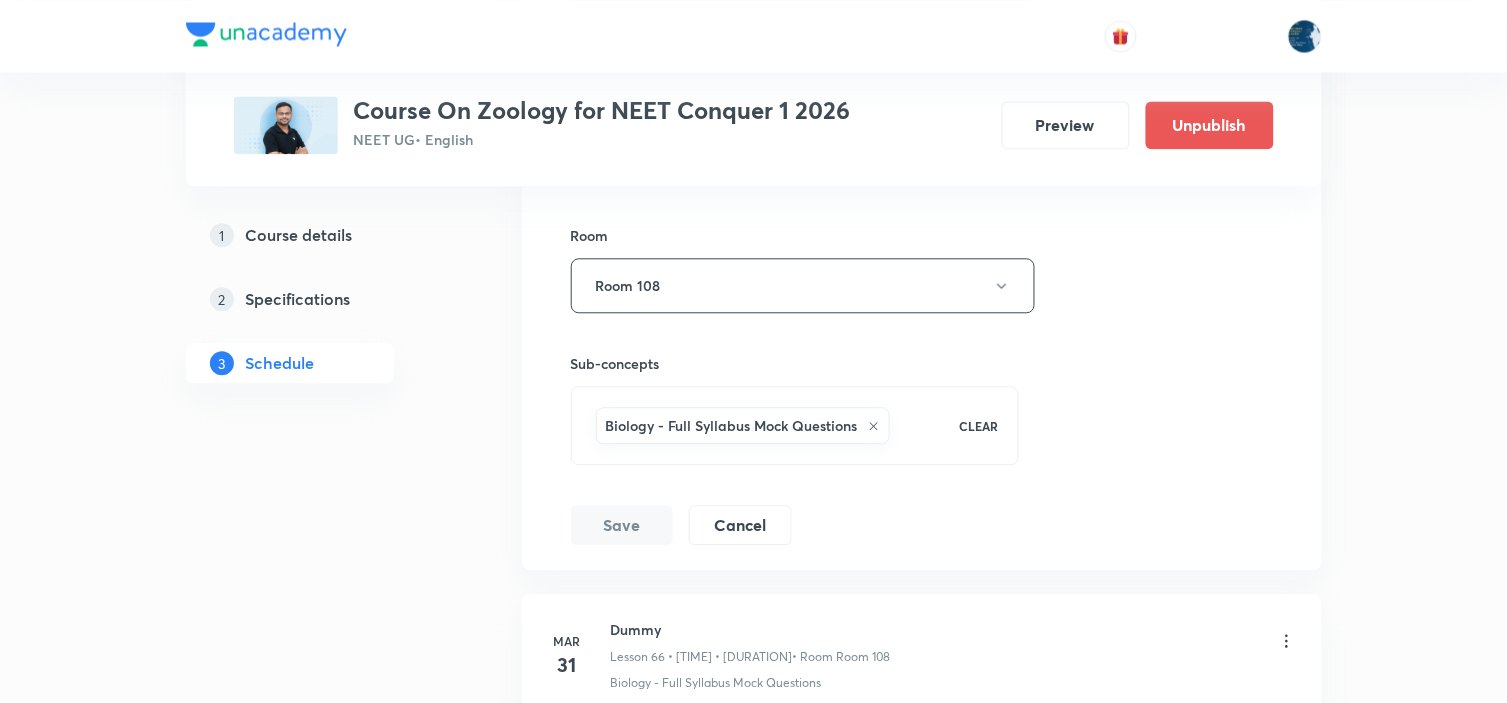 scroll, scrollTop: 10222, scrollLeft: 0, axis: vertical 